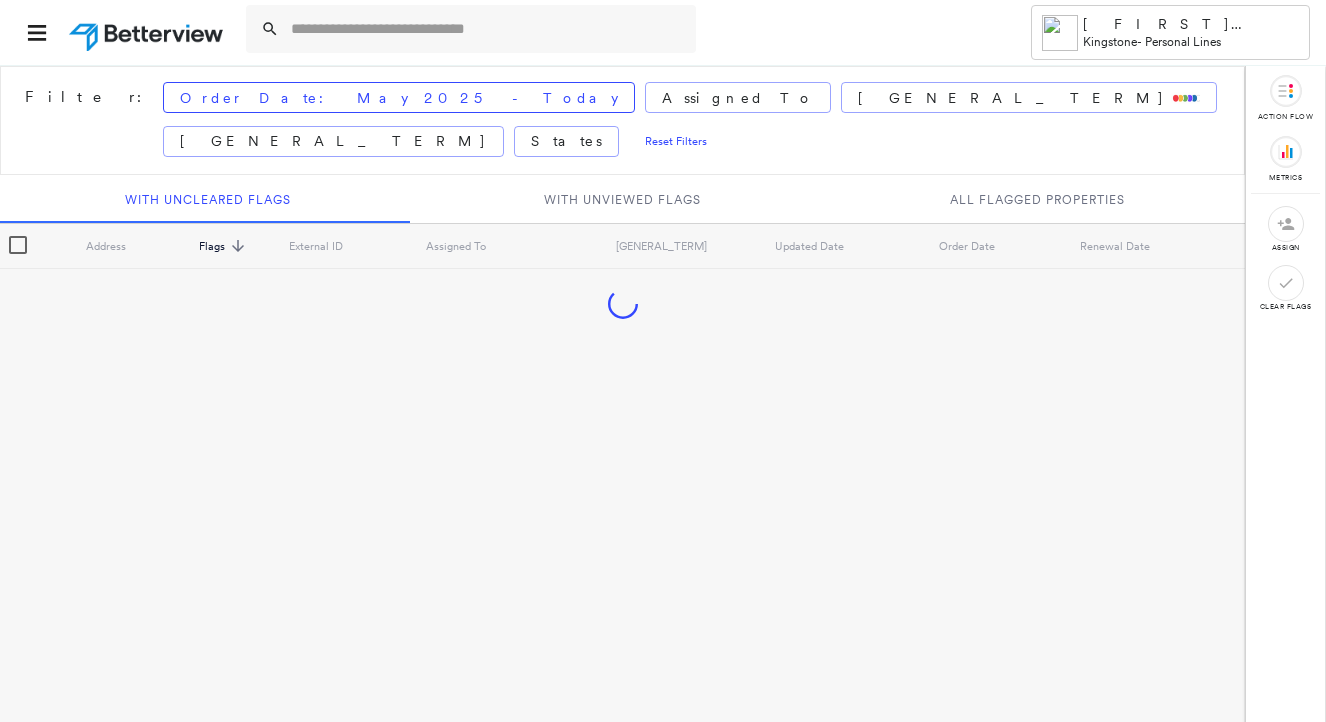 scroll, scrollTop: 0, scrollLeft: 0, axis: both 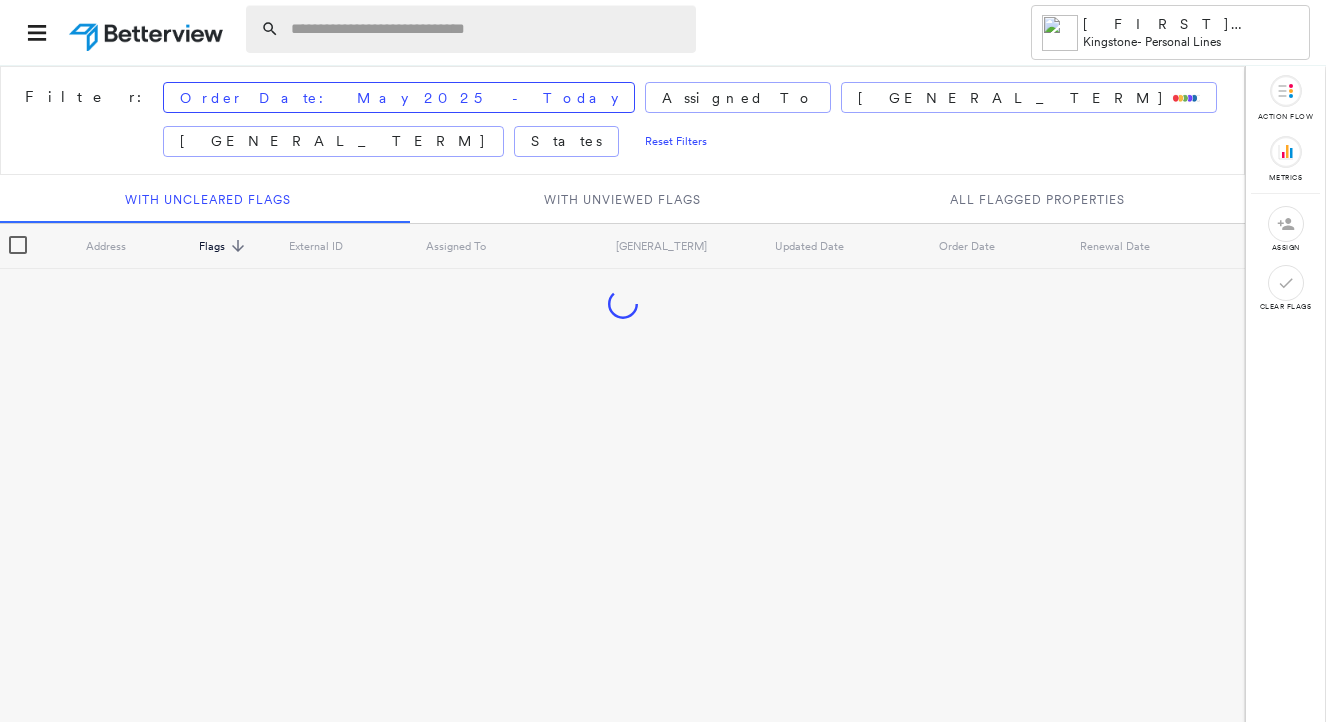 click at bounding box center [487, 29] 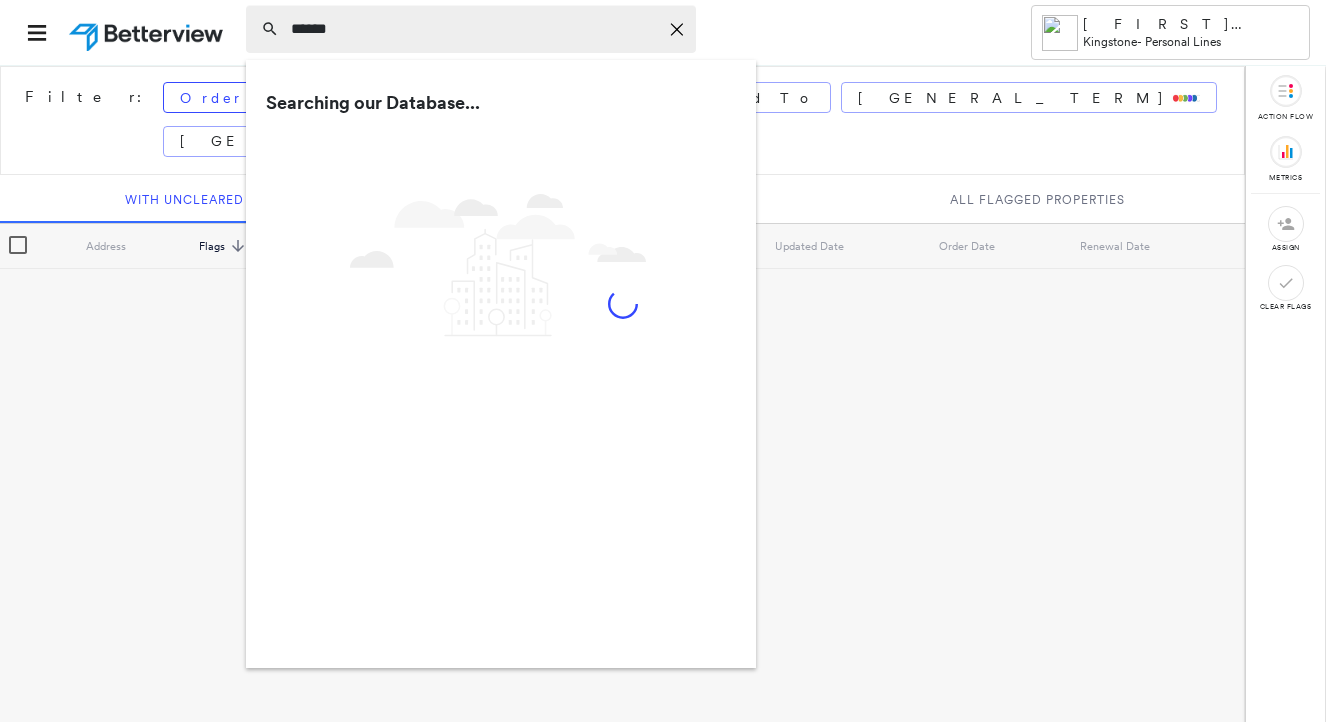 type on "[MASKED_DATA]" 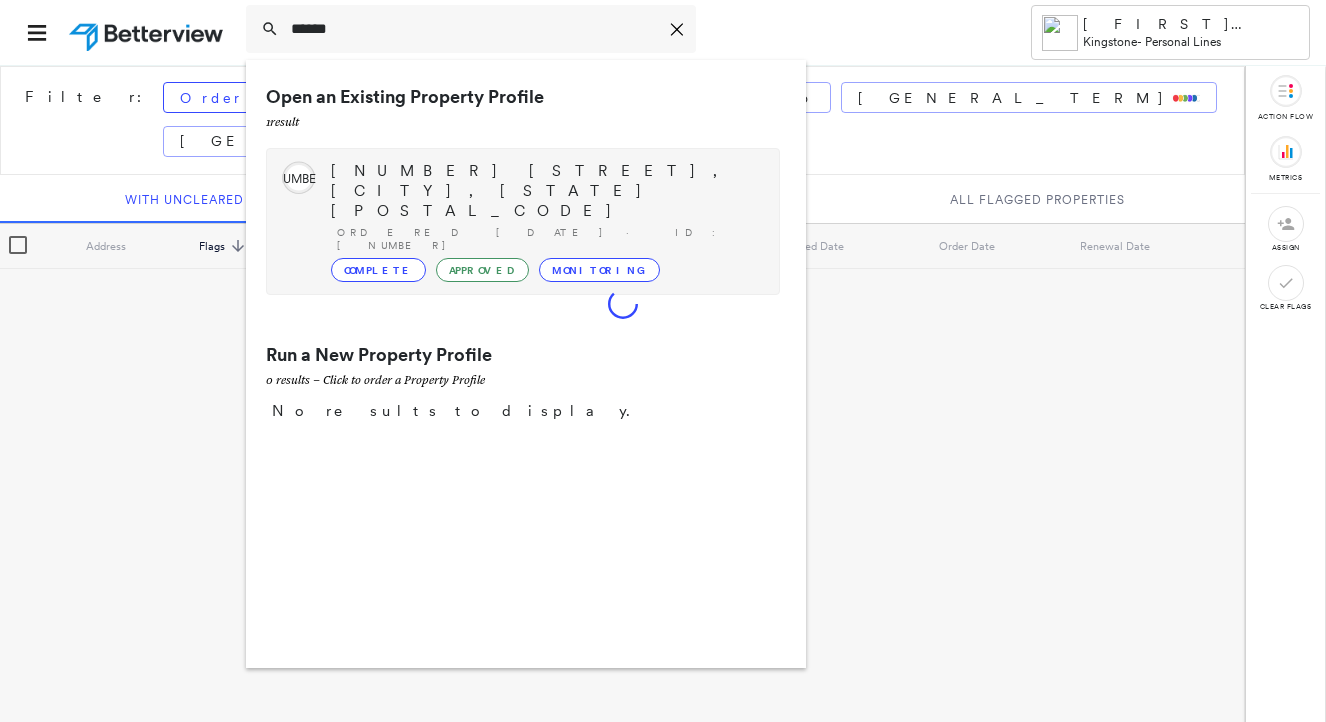 click on "Complete" at bounding box center (378, 270) 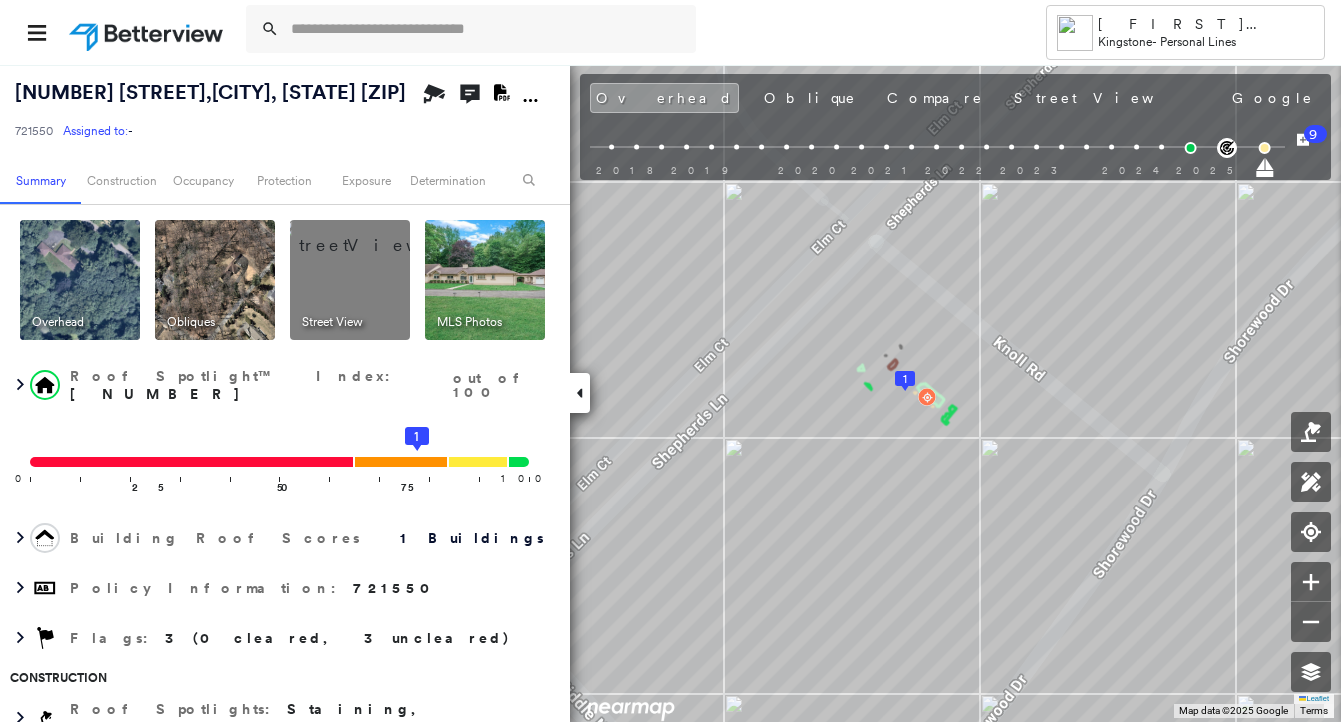 click at bounding box center (485, 280) 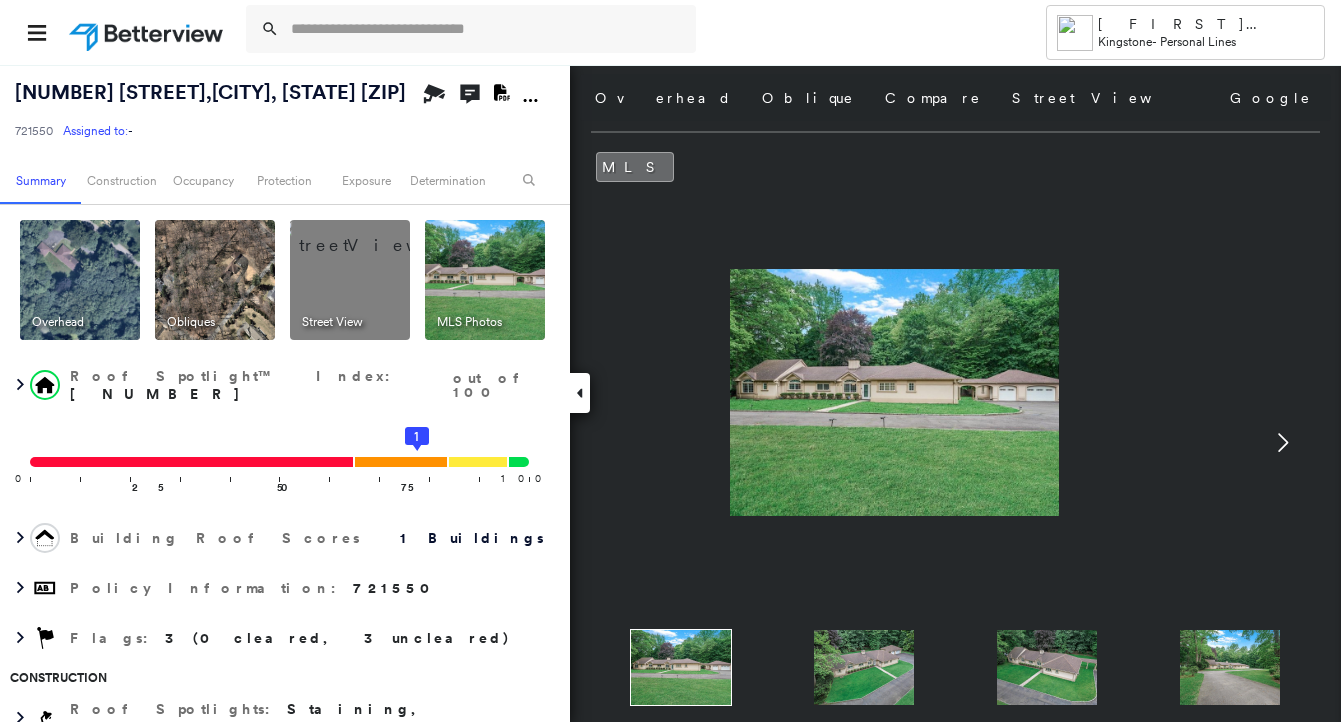 click 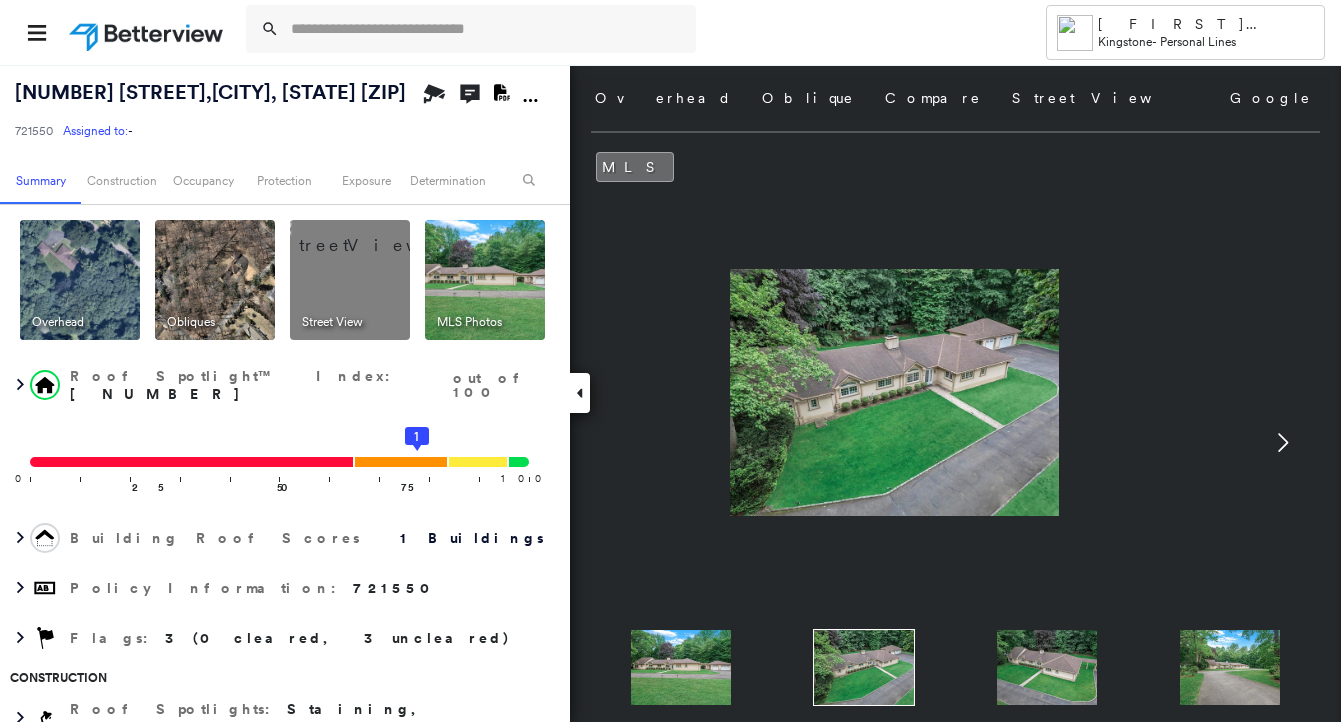 click 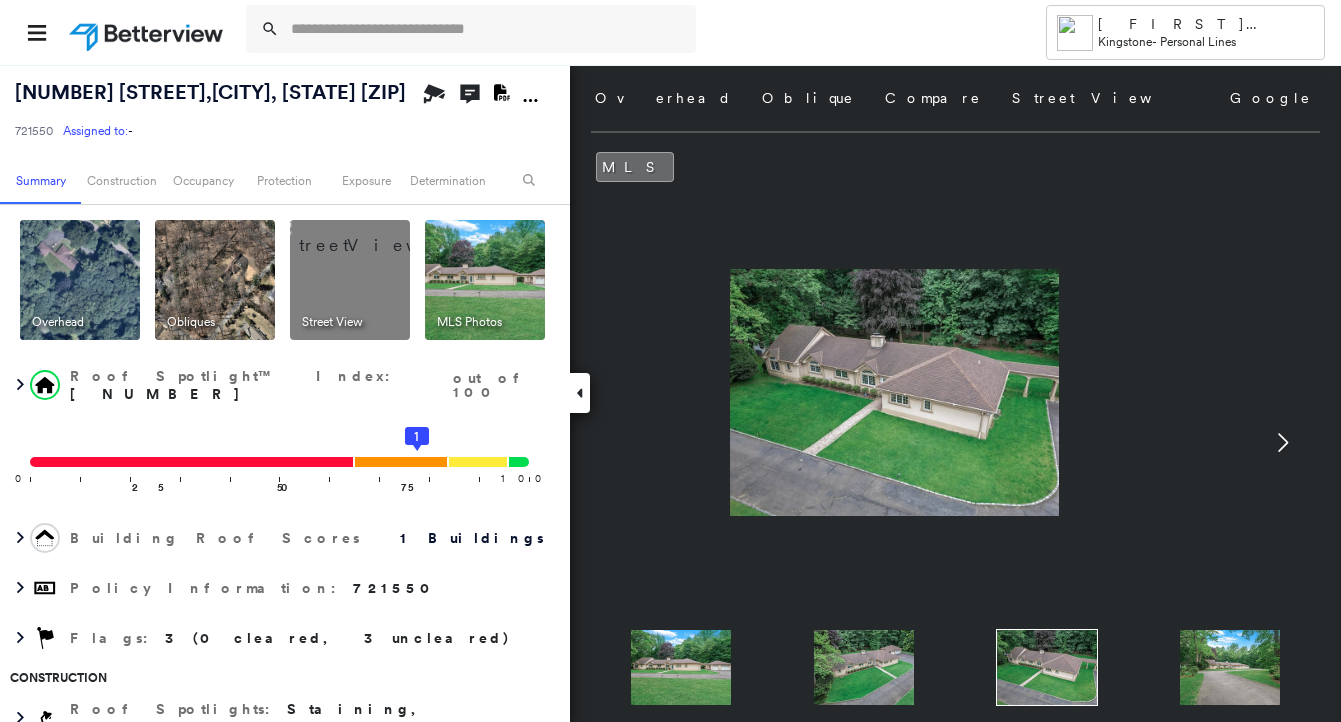 click 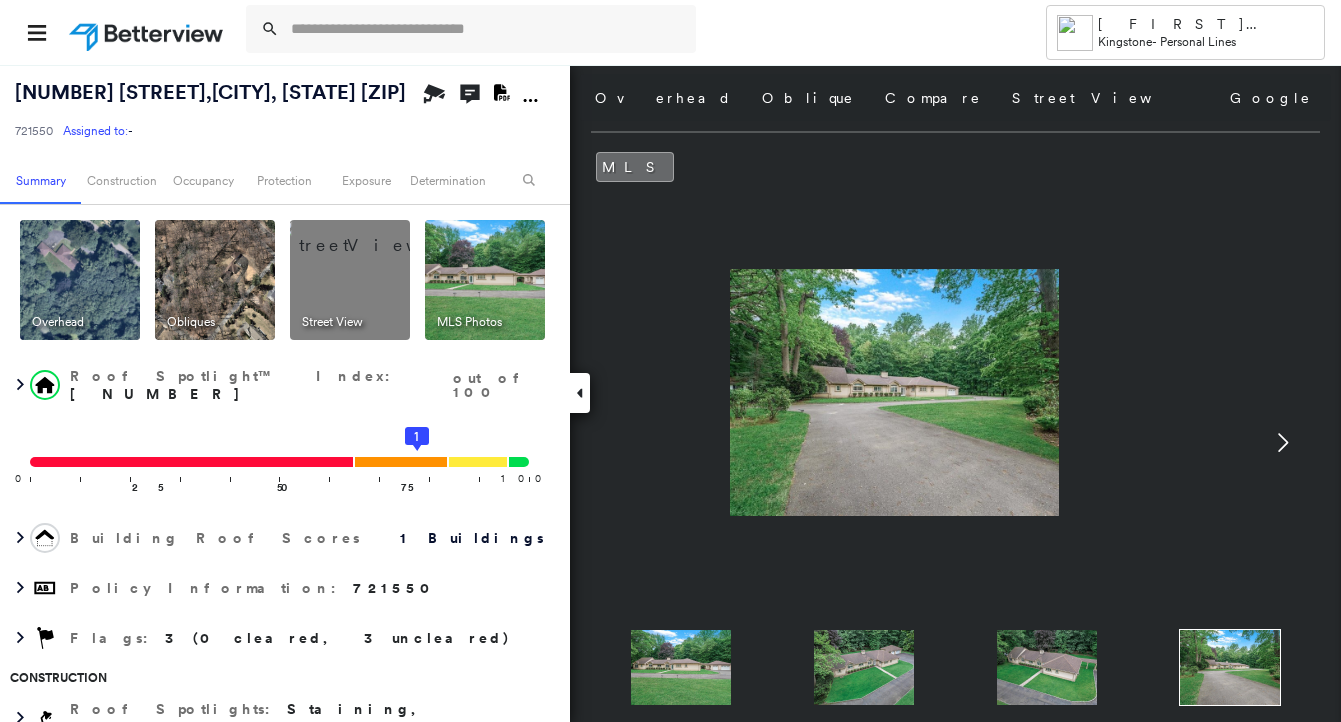 click 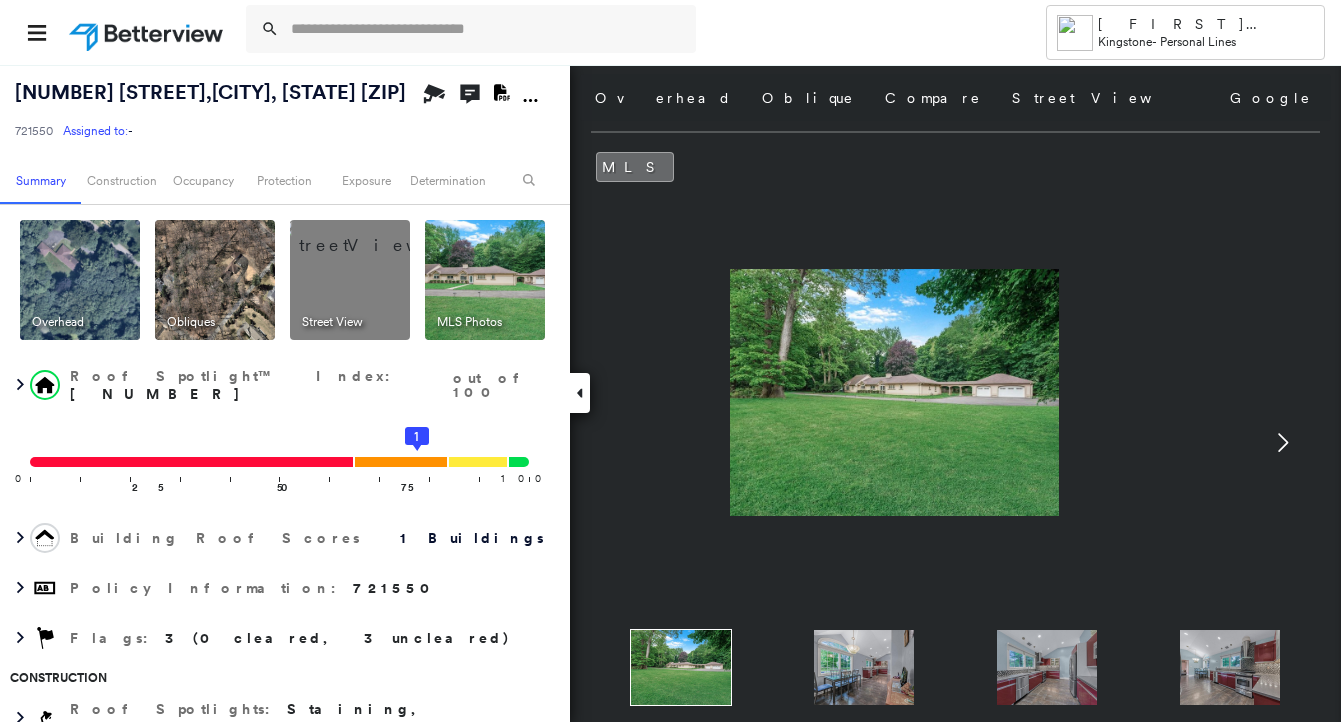 click 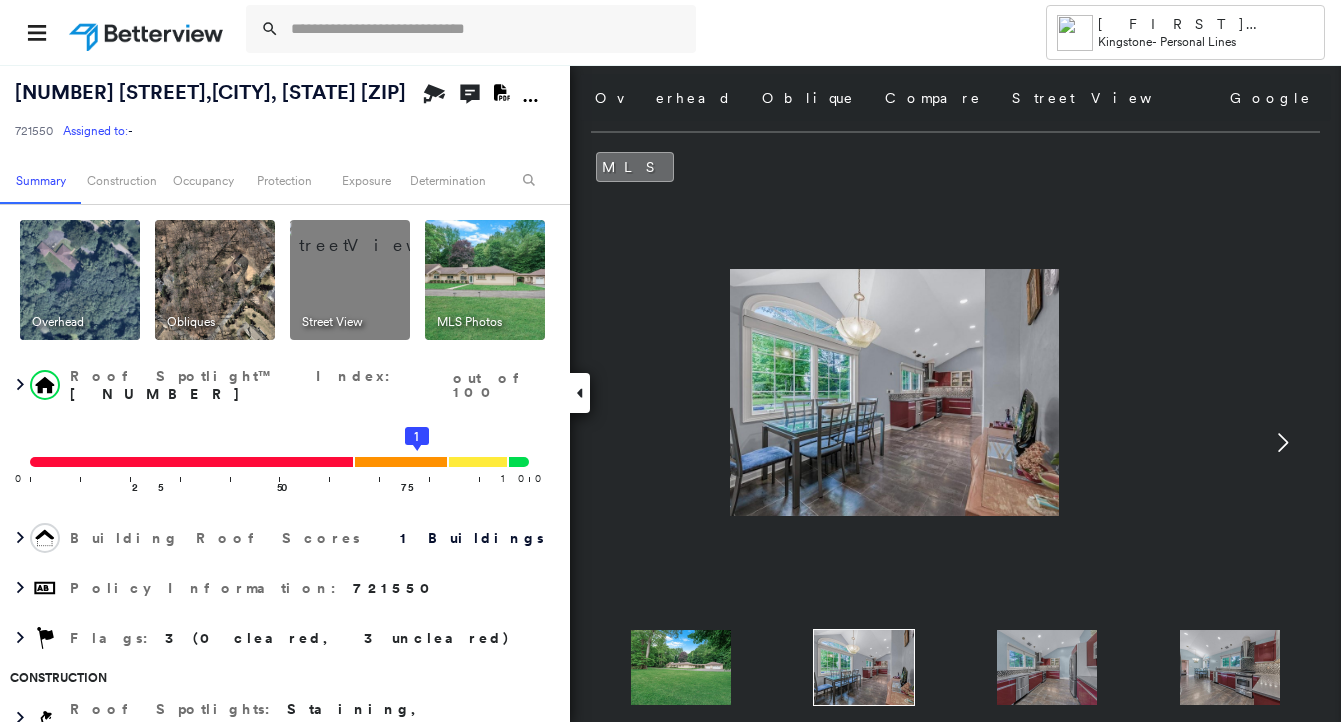 click 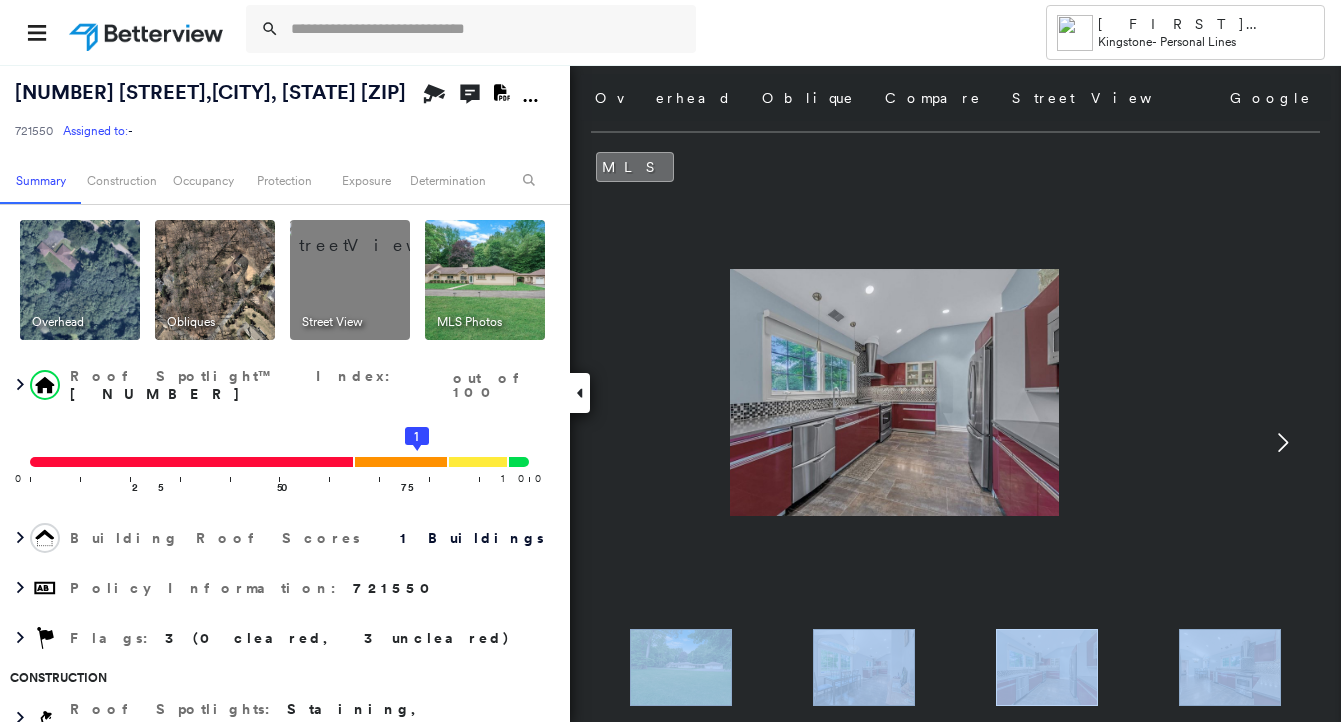 click 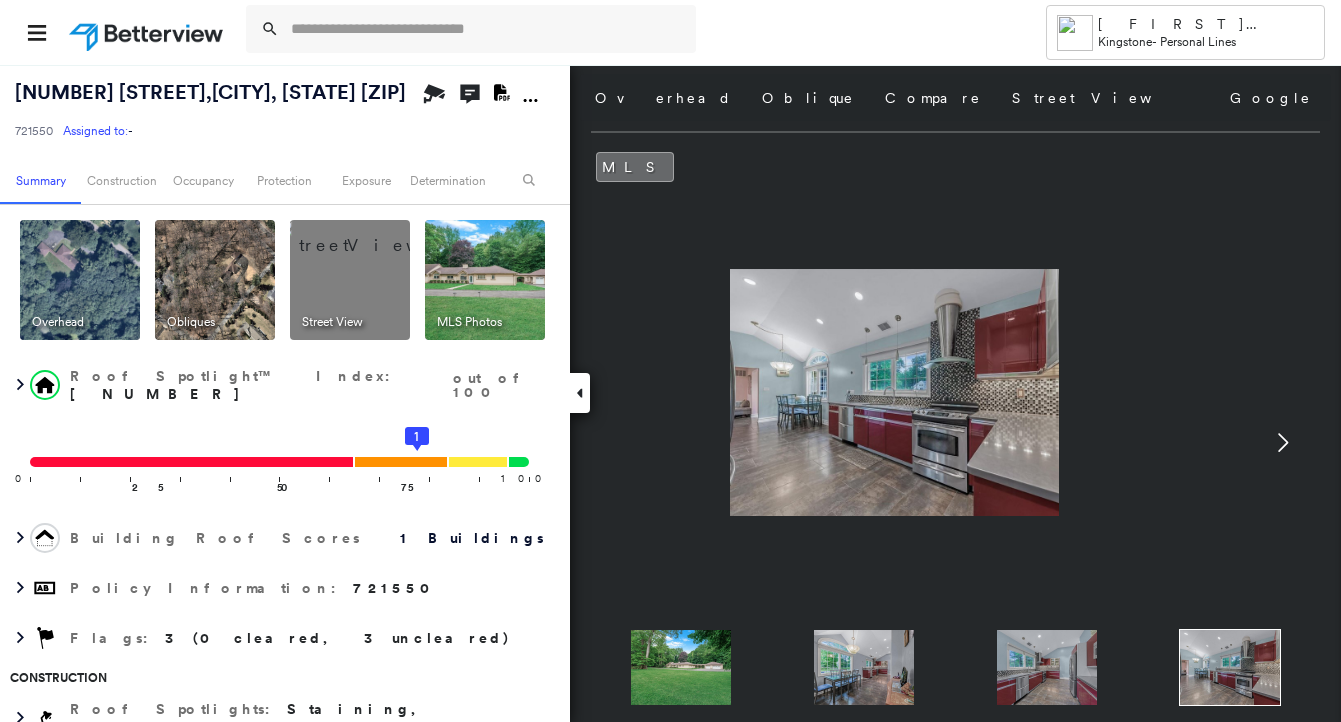 click 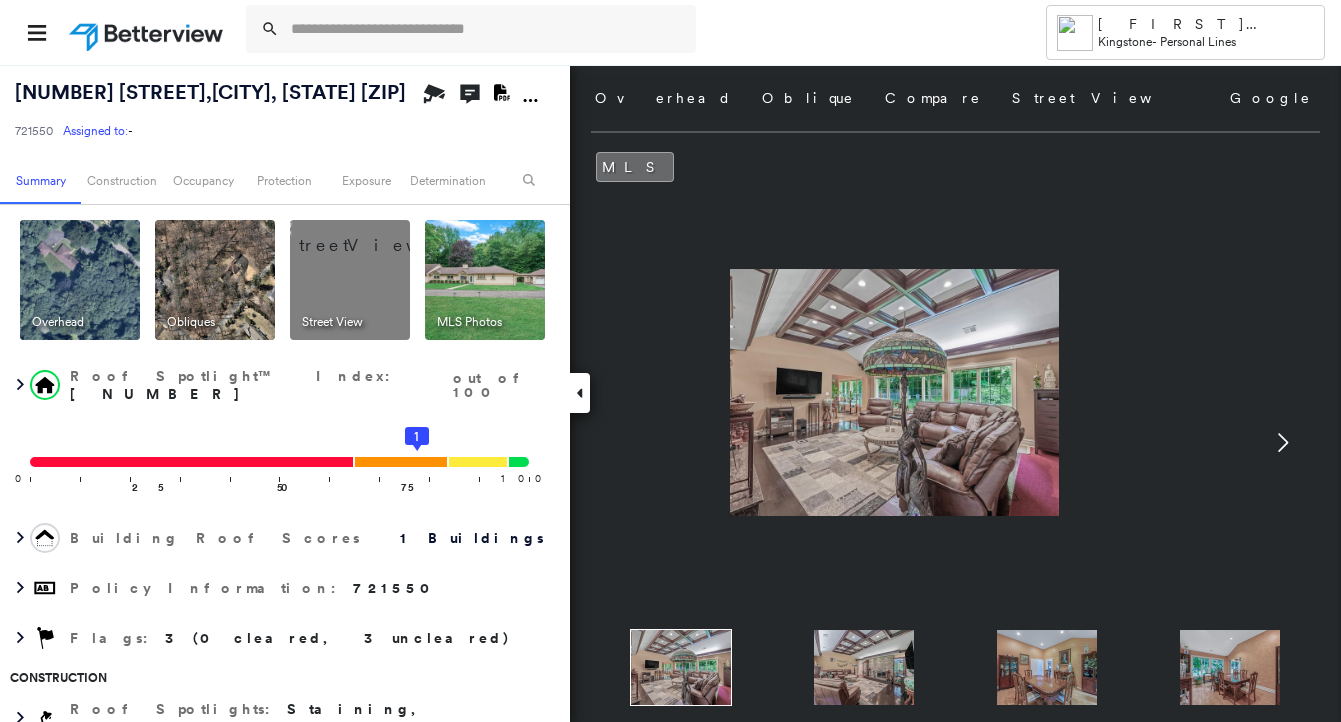 click 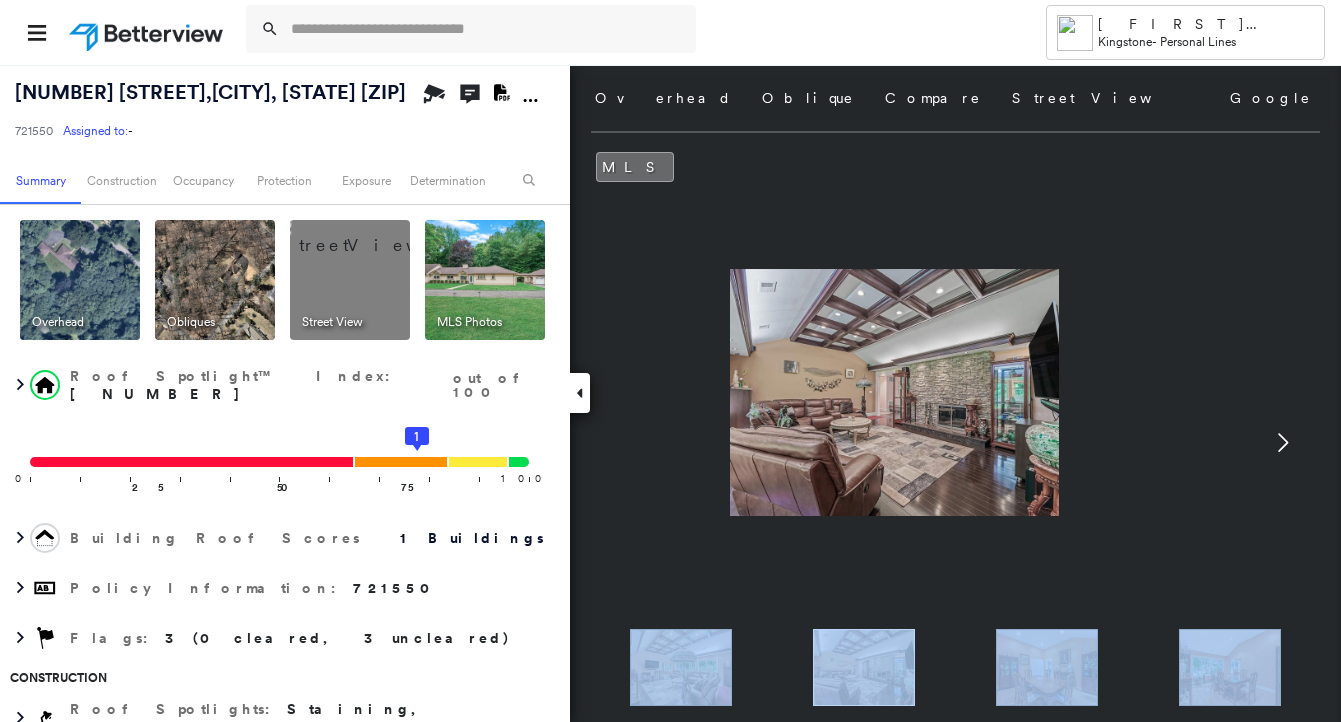 click 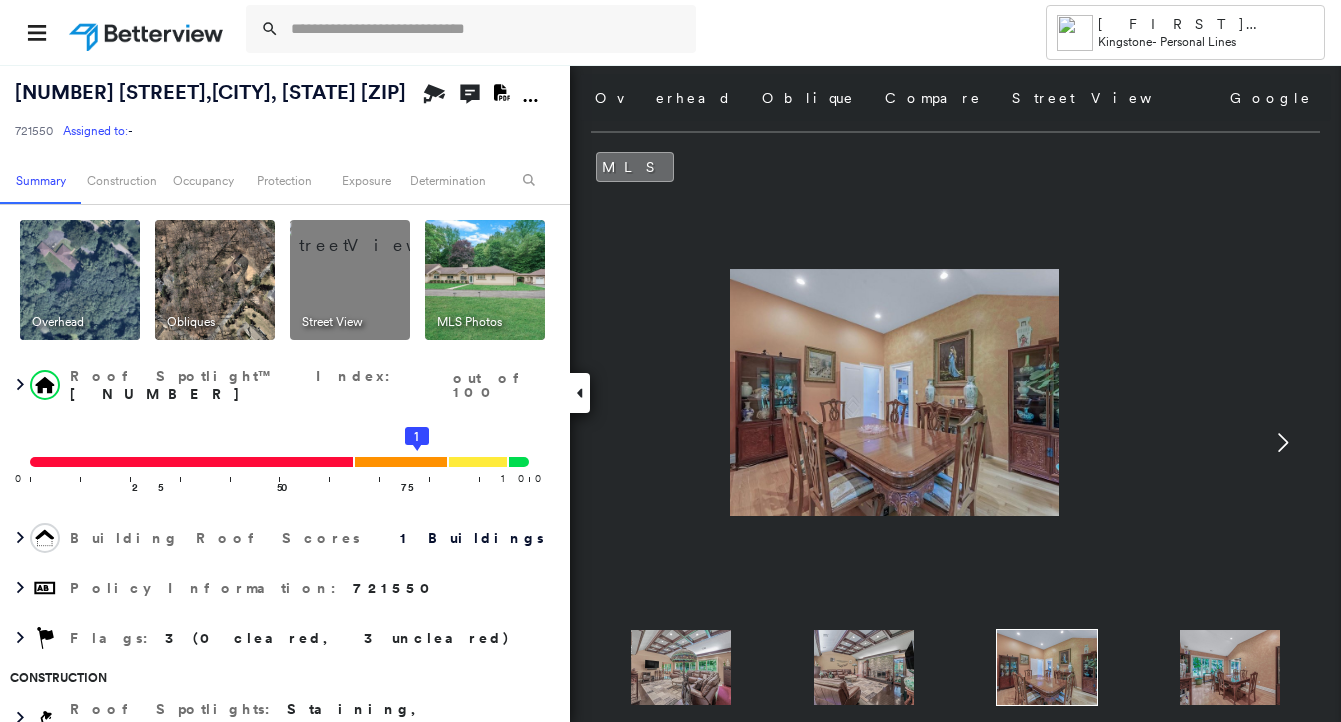 click 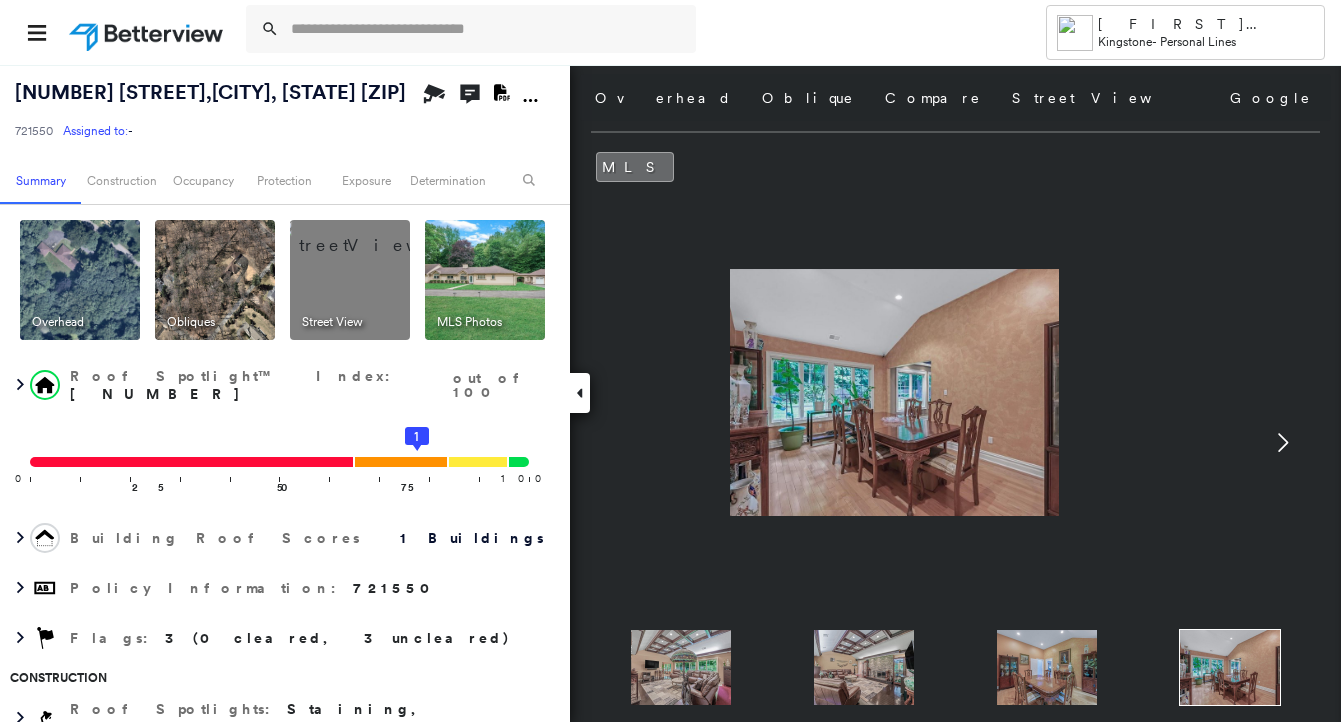 click 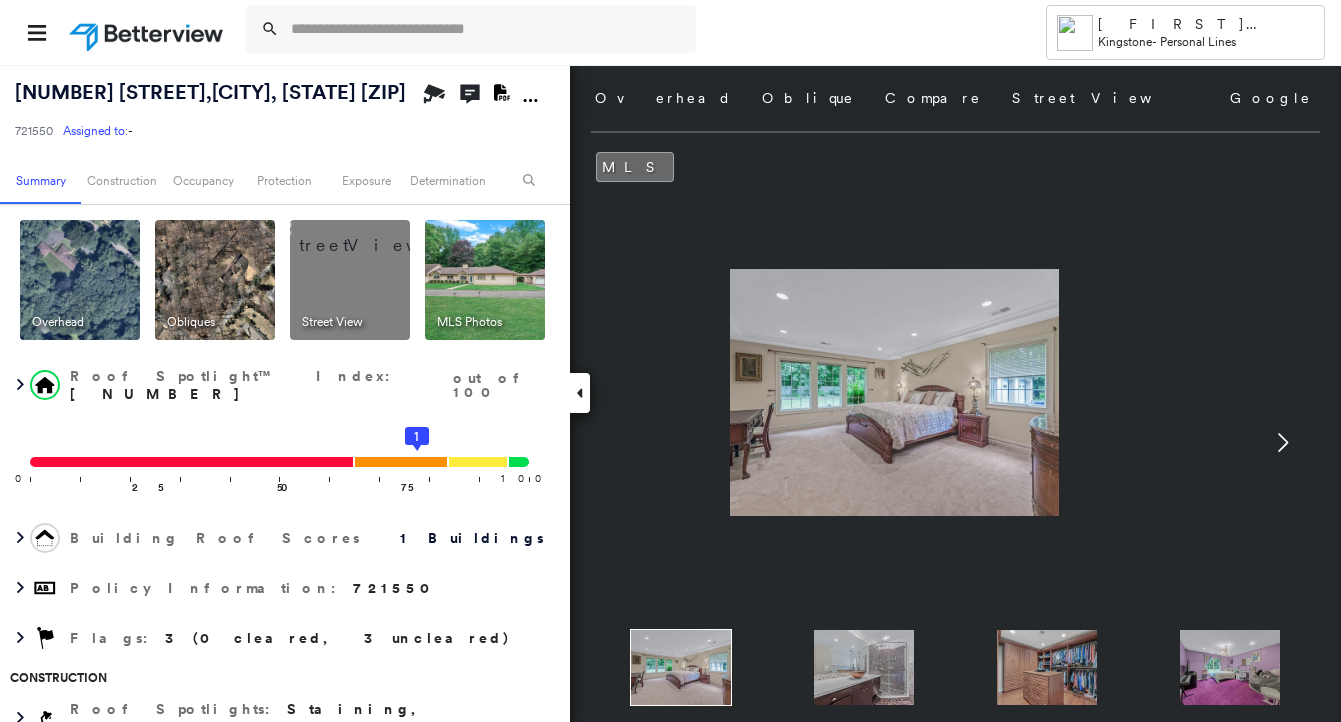 click 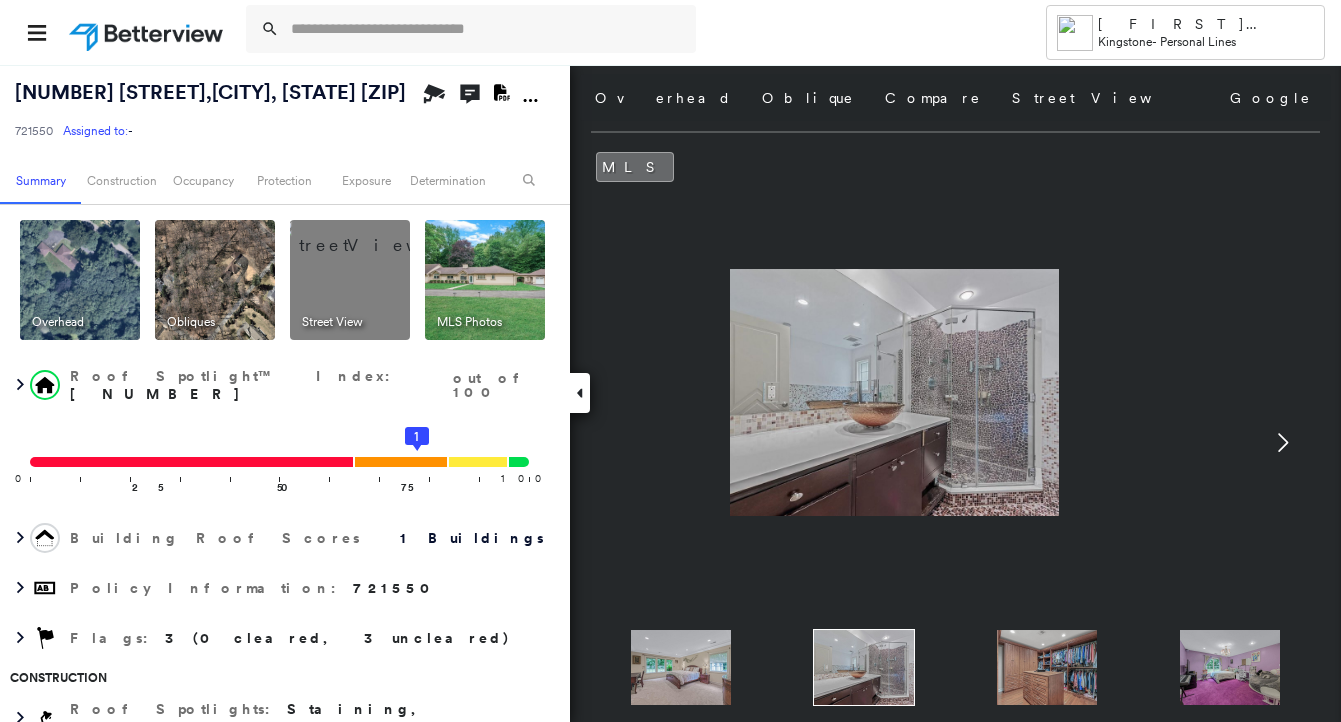 click 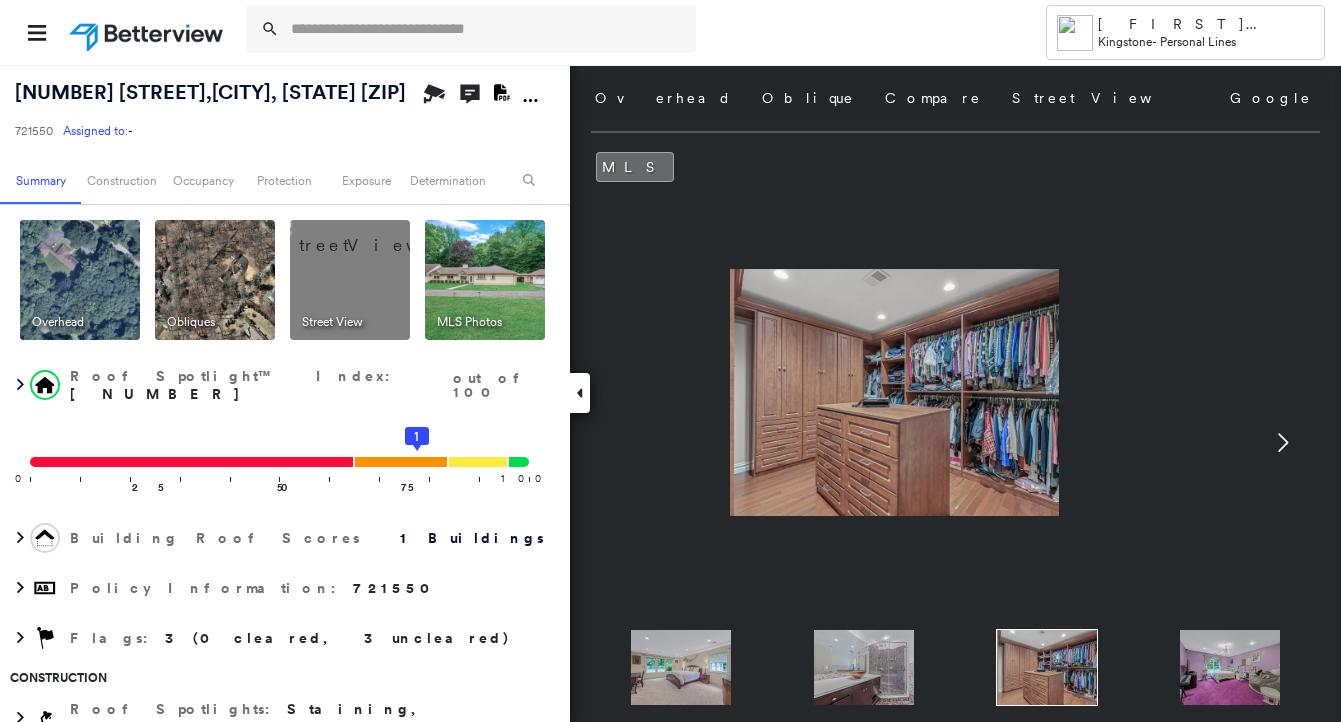 click 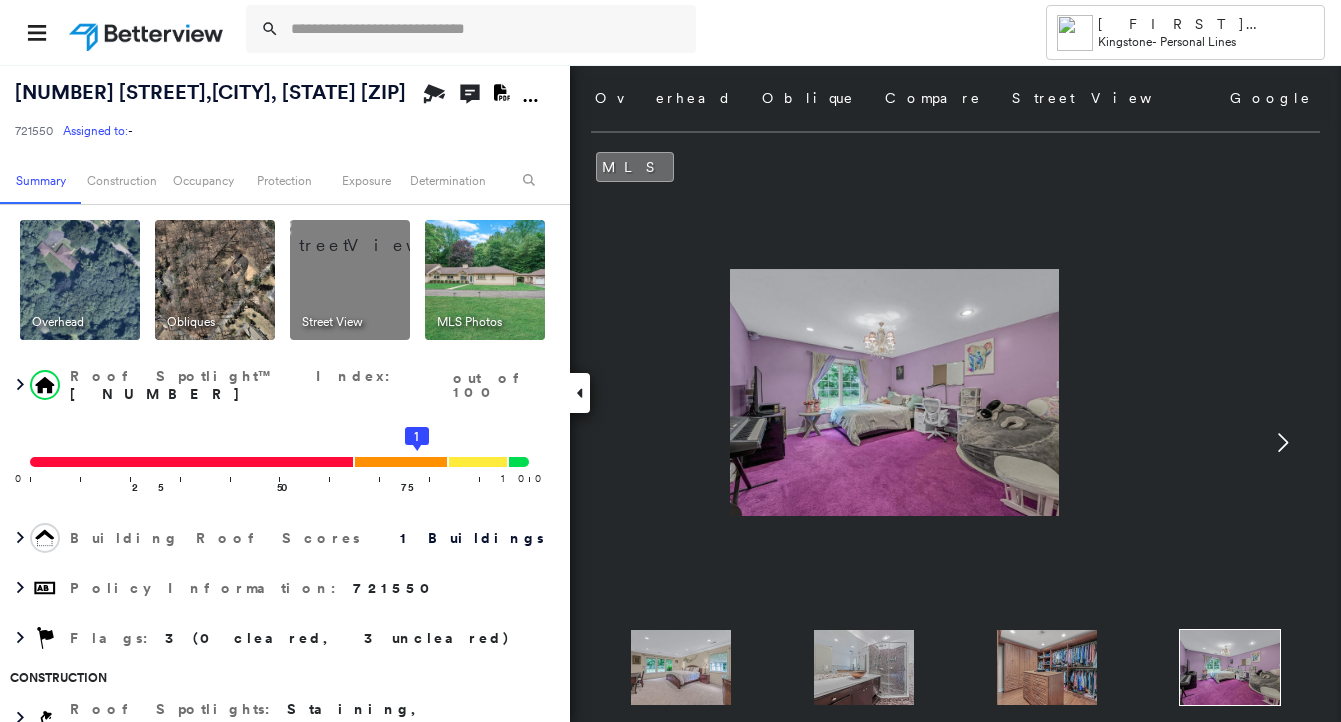 click 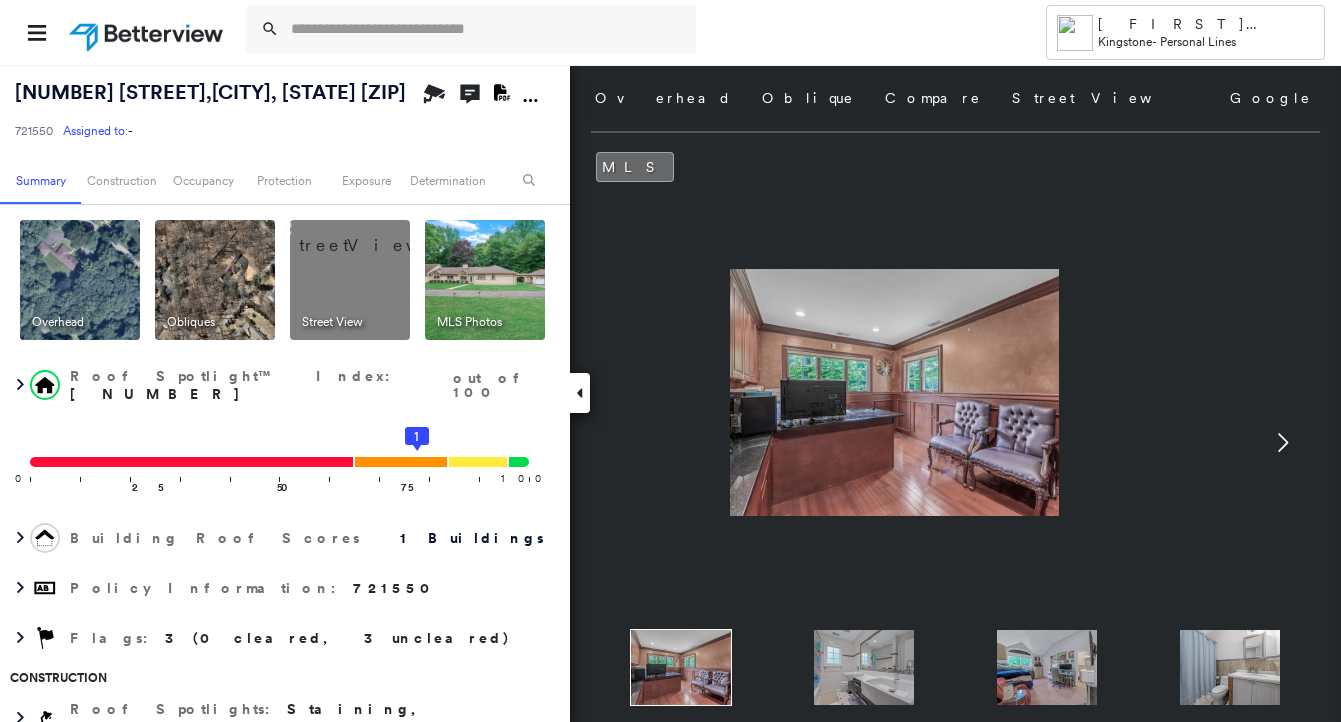 click 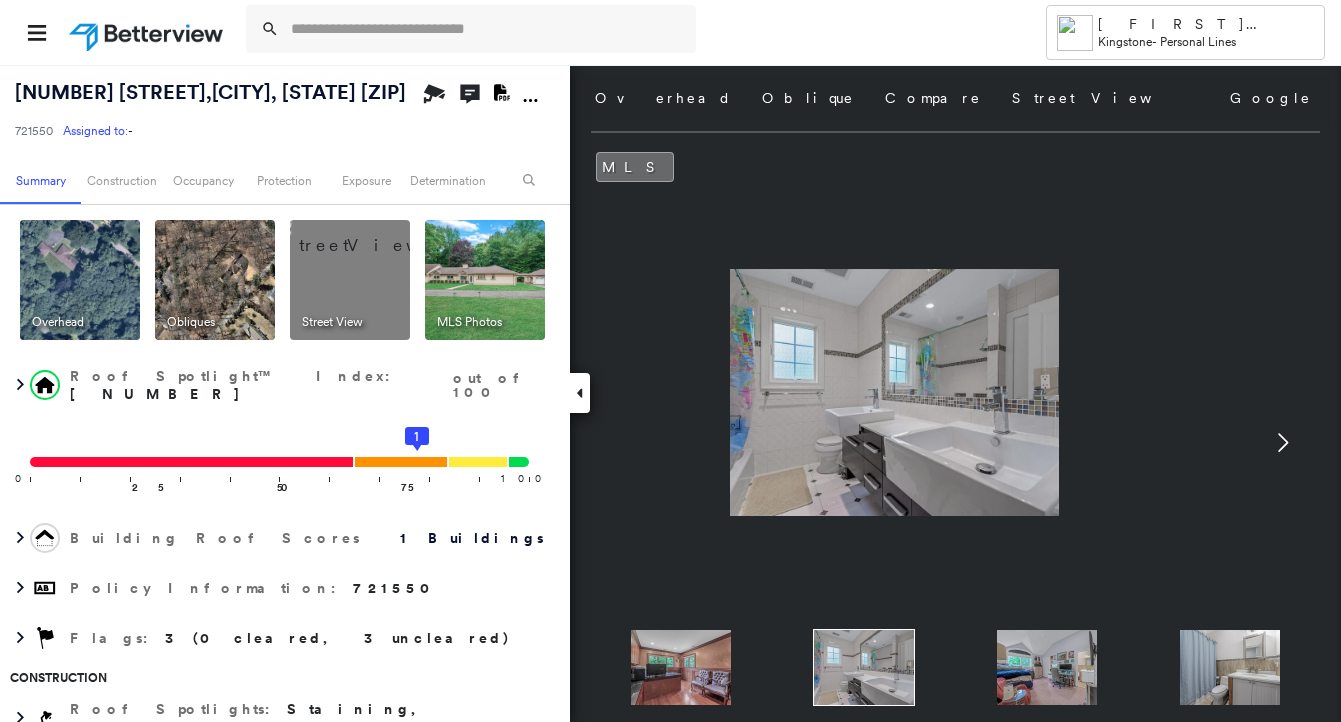 click 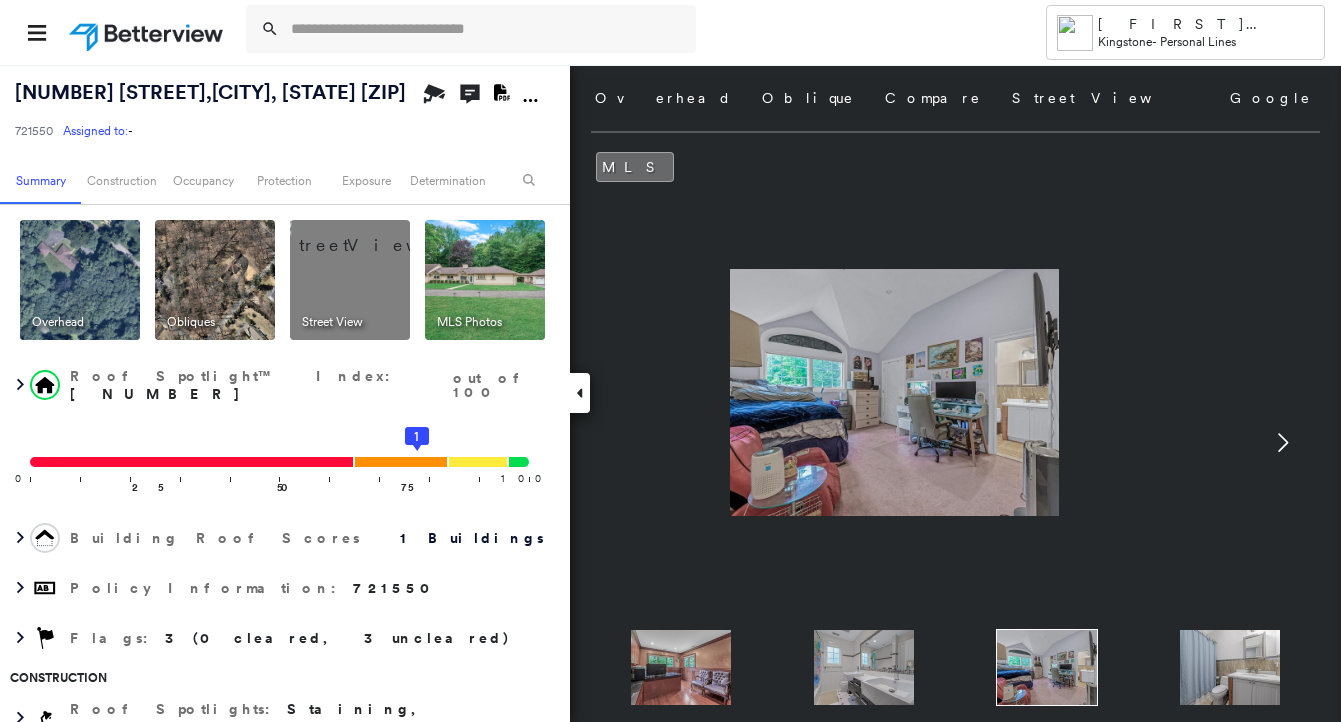 click 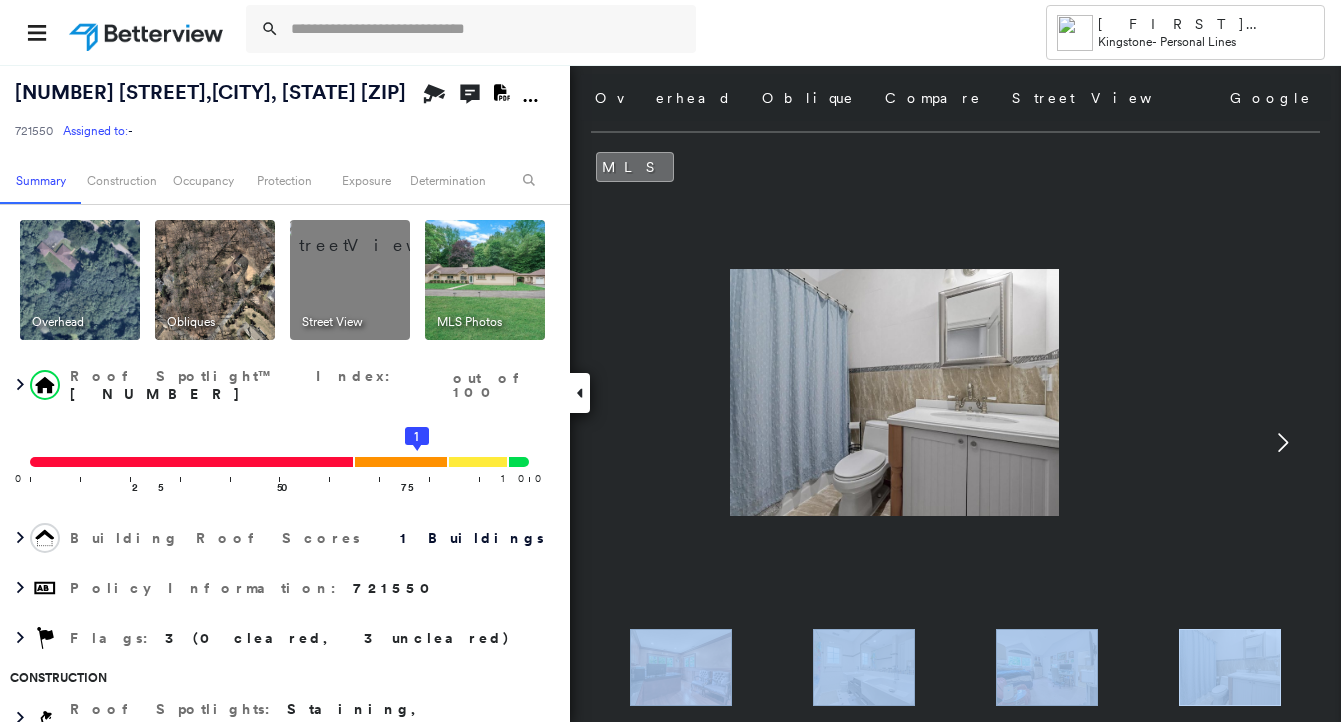click 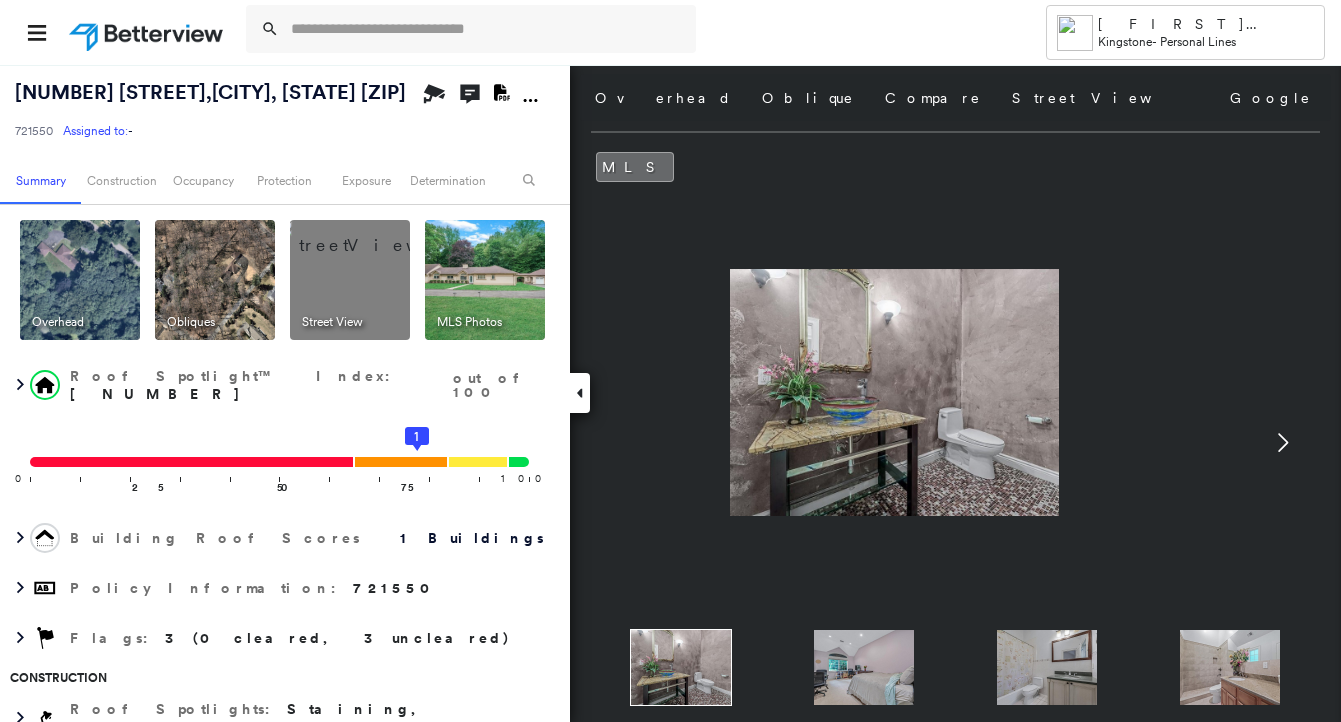 click 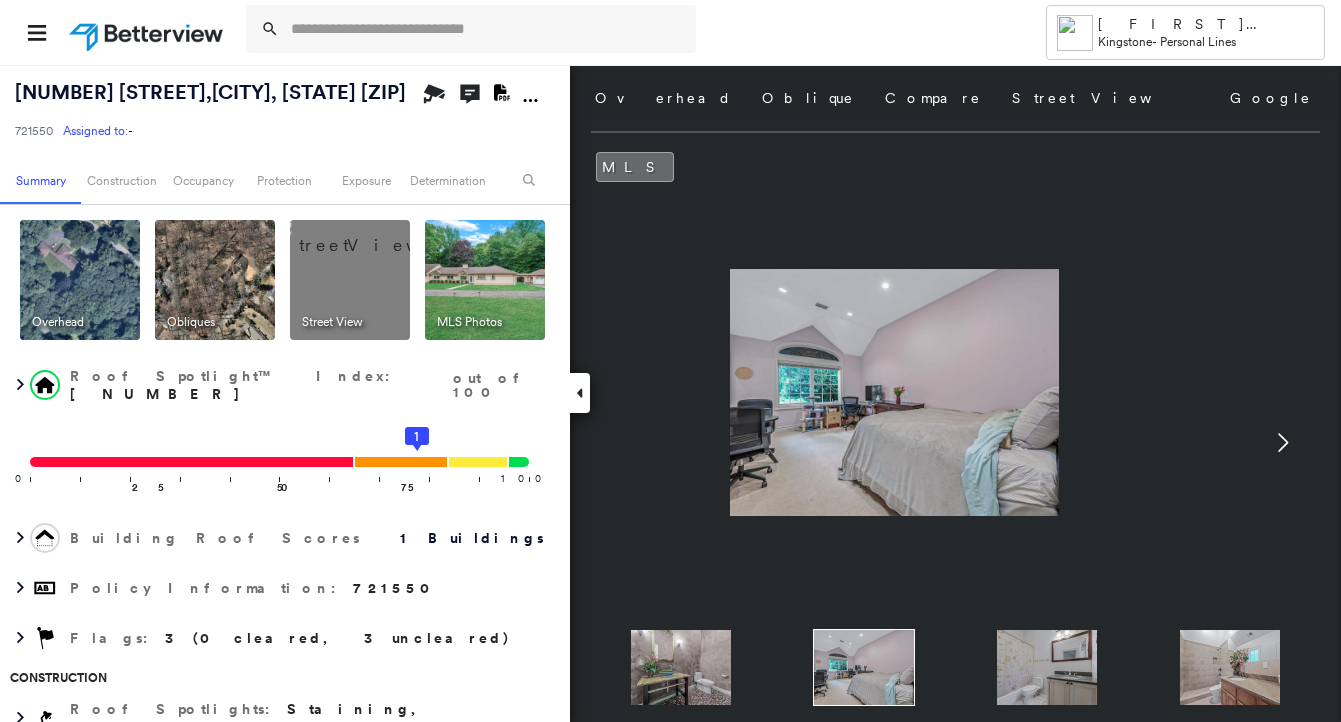 click 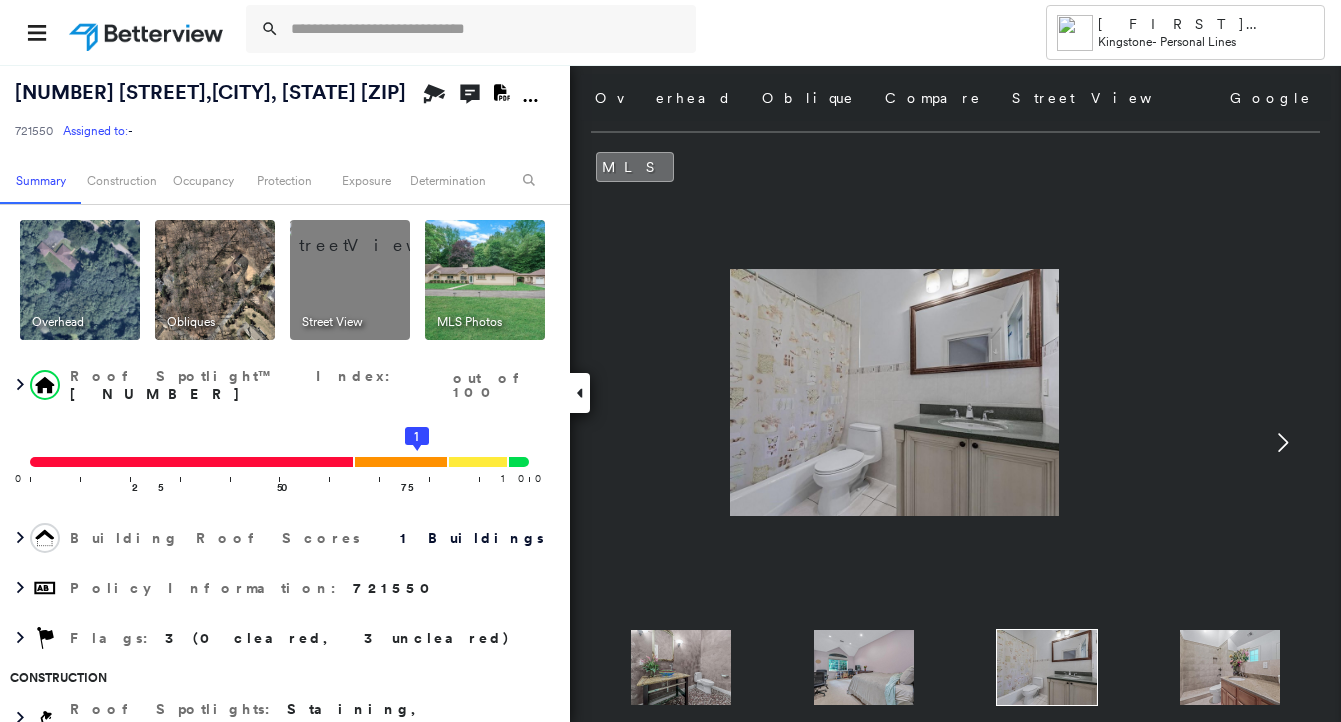 click 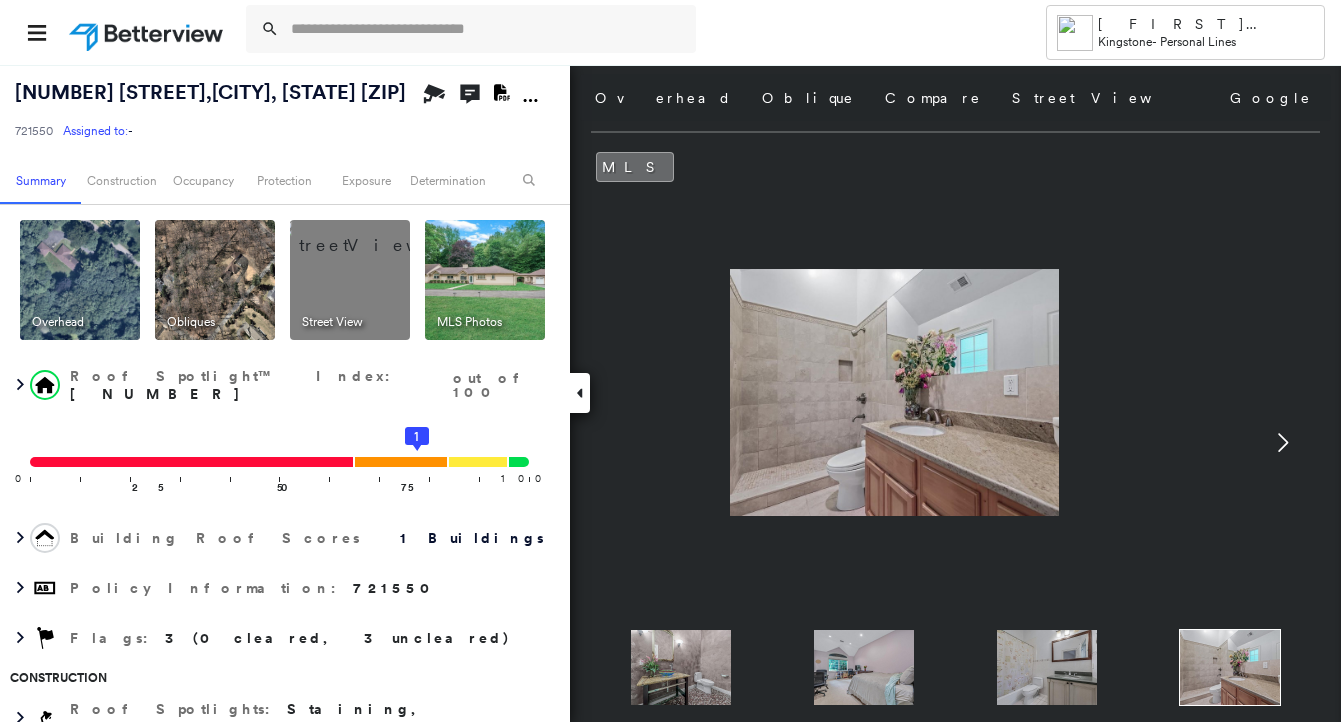 click 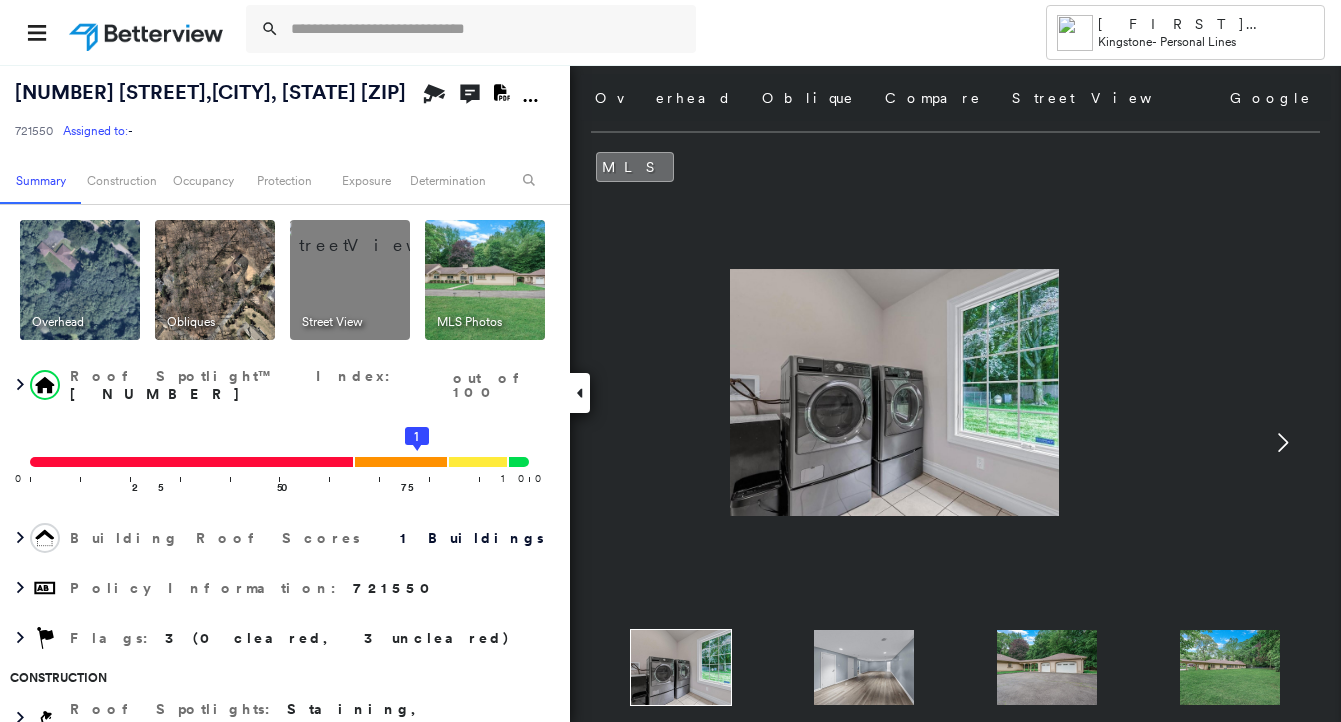 click 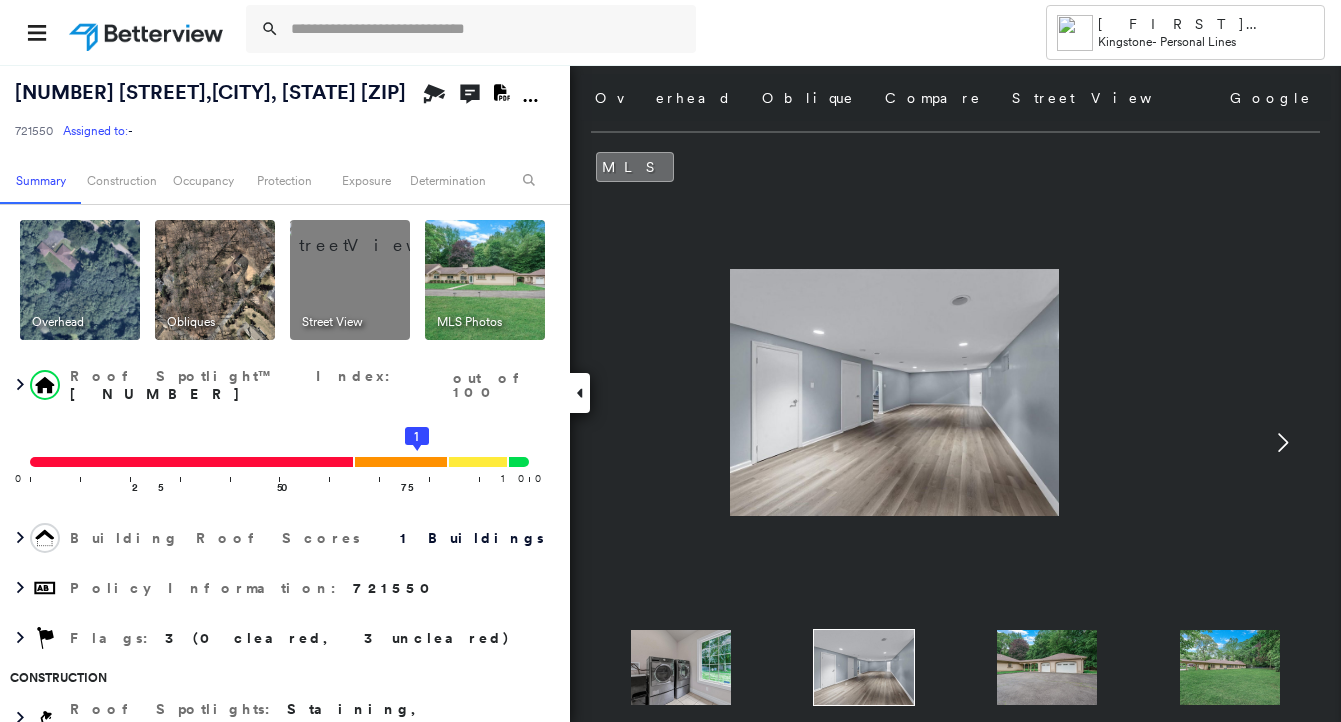 click 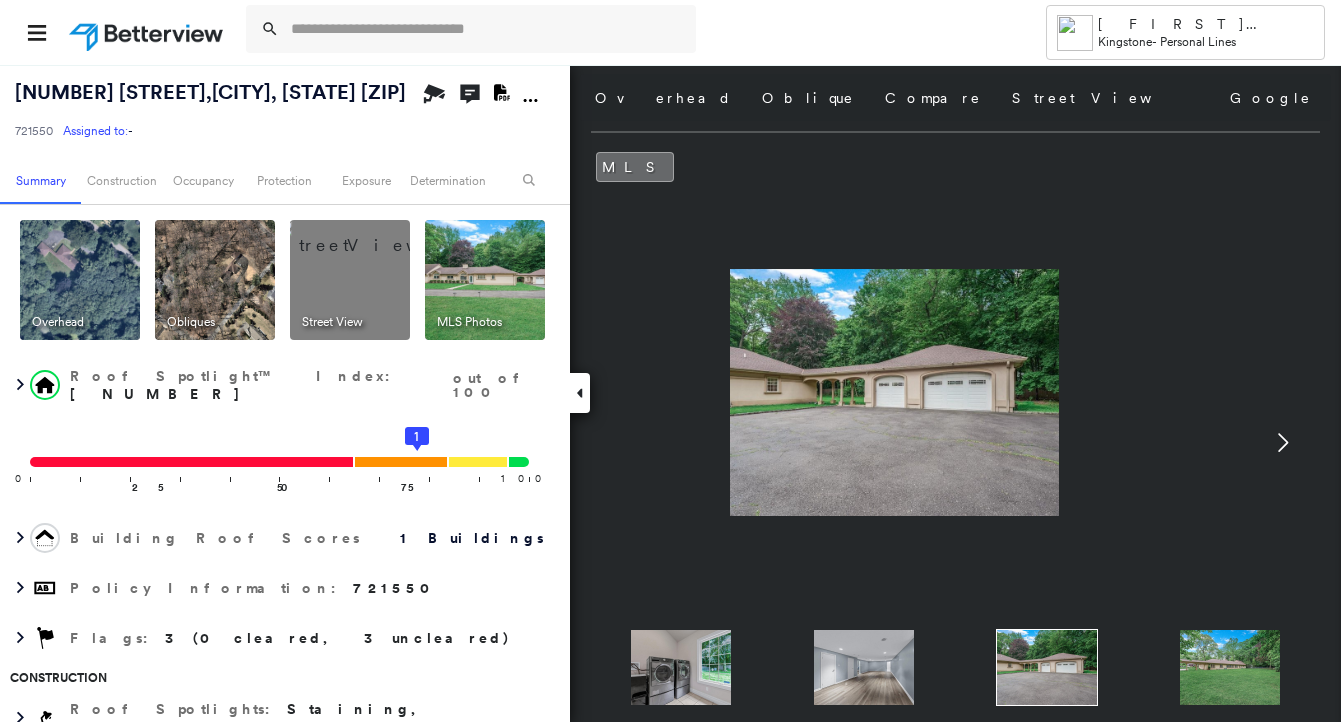 click 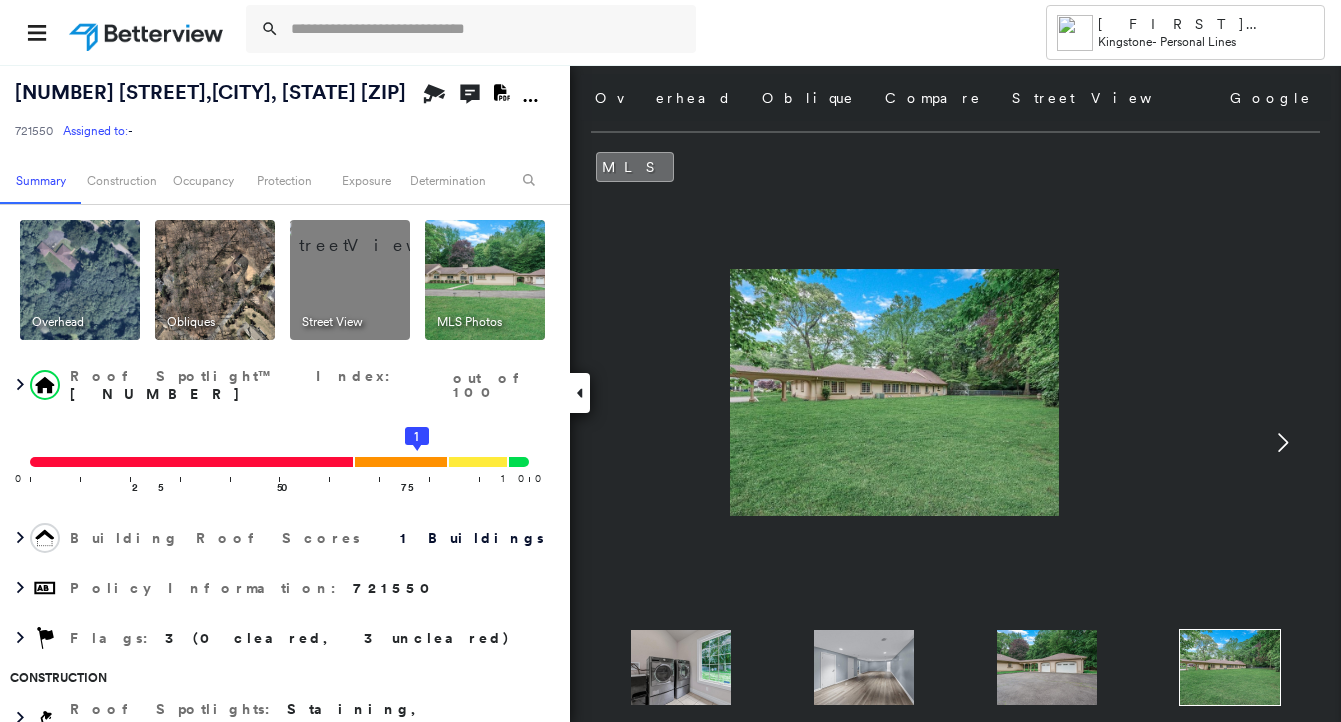 click 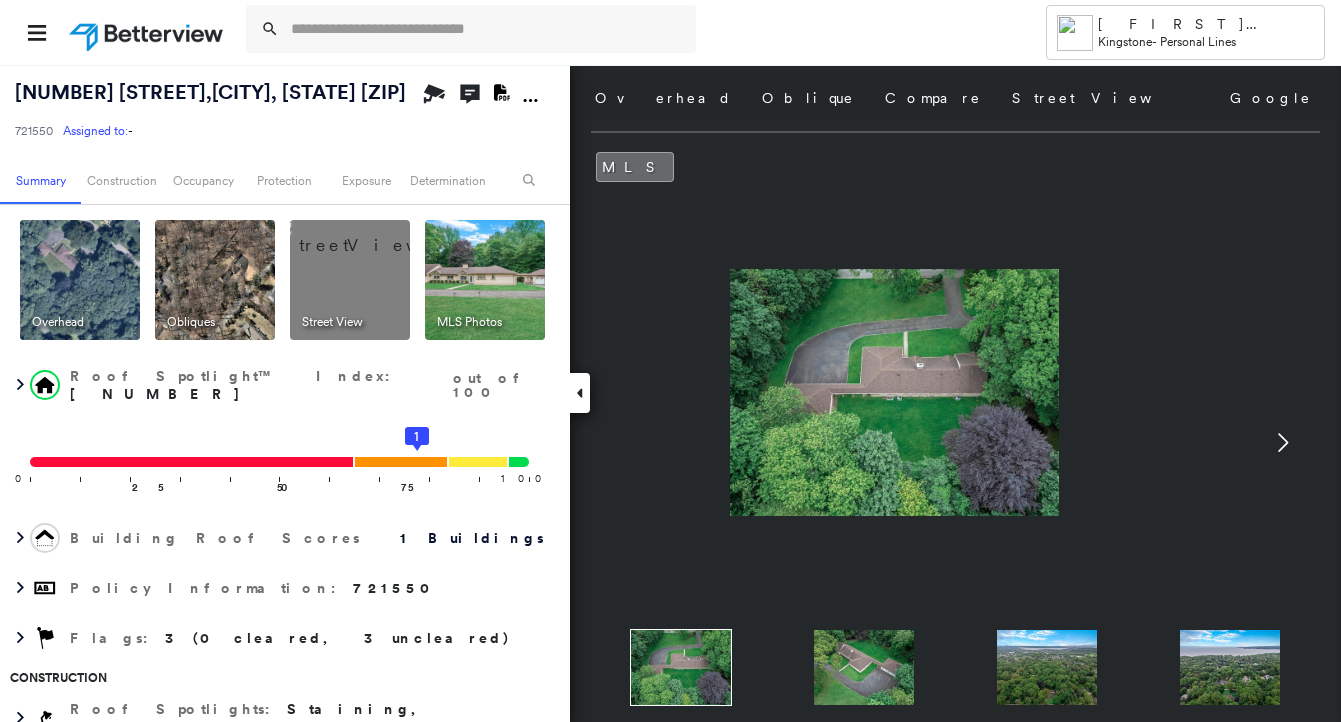 click 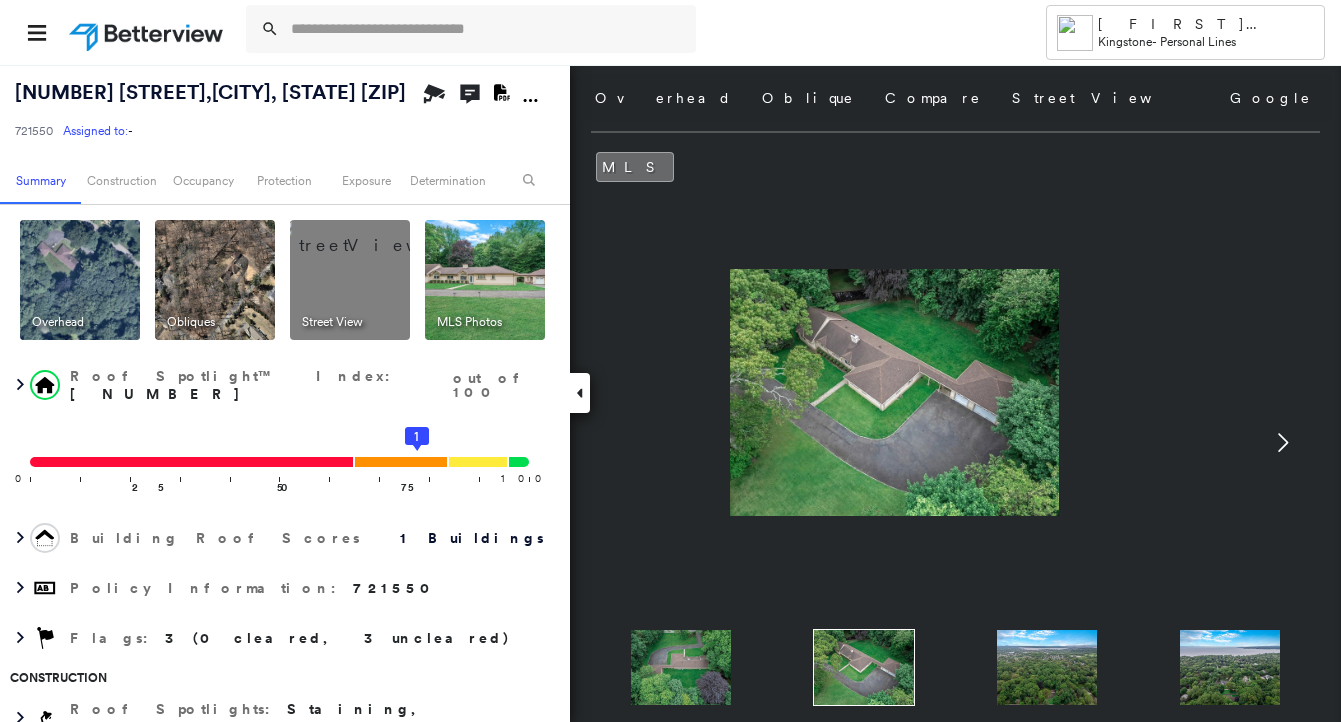 click 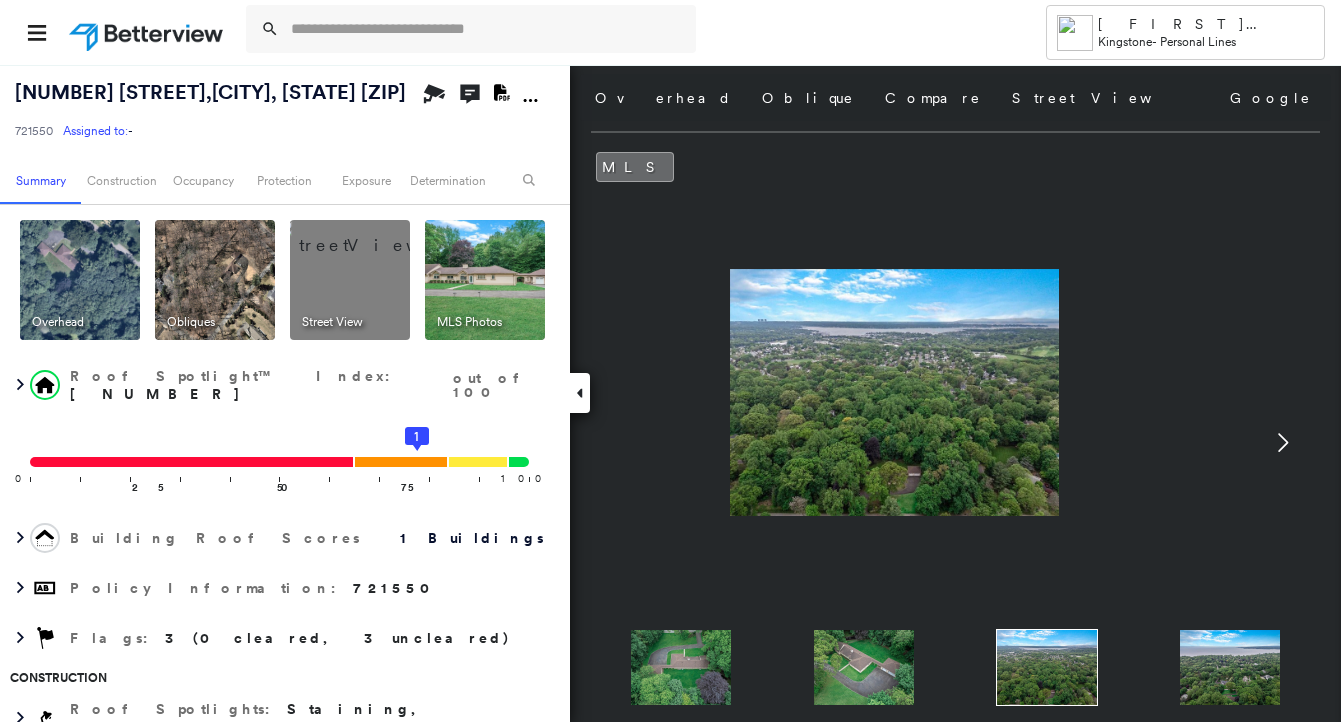 click 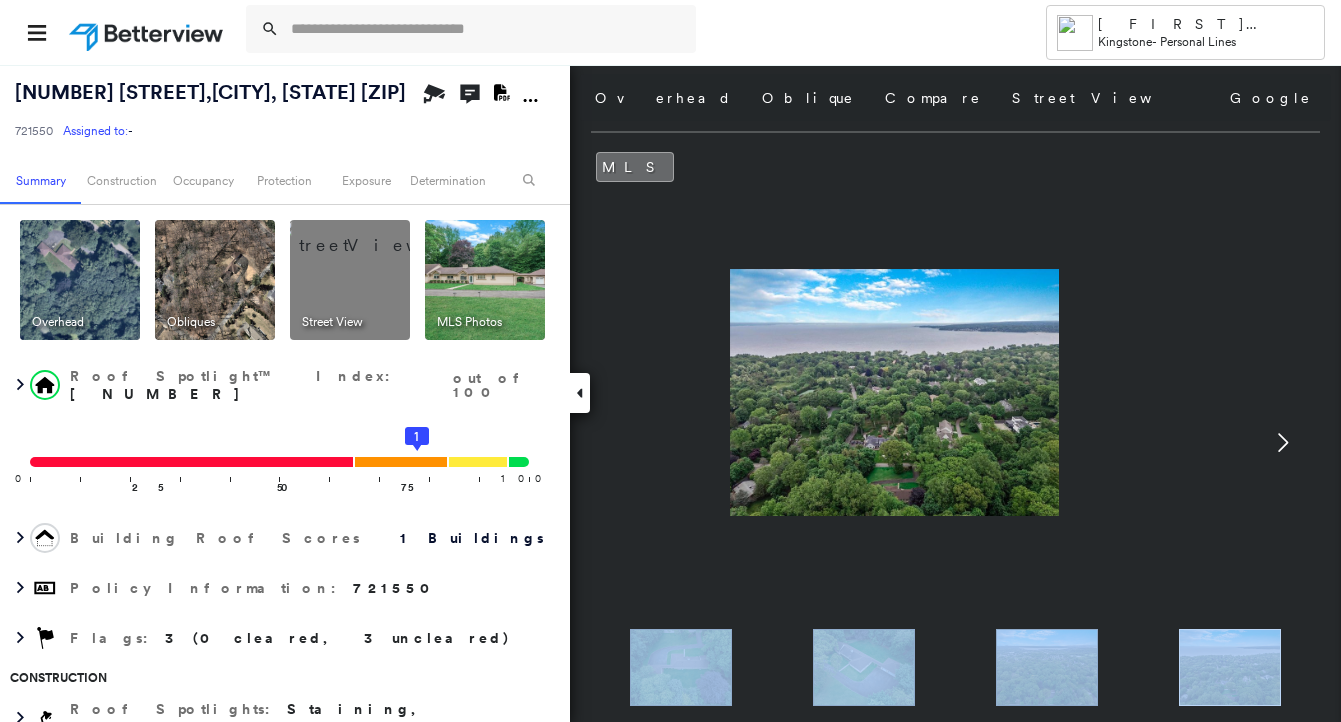 click 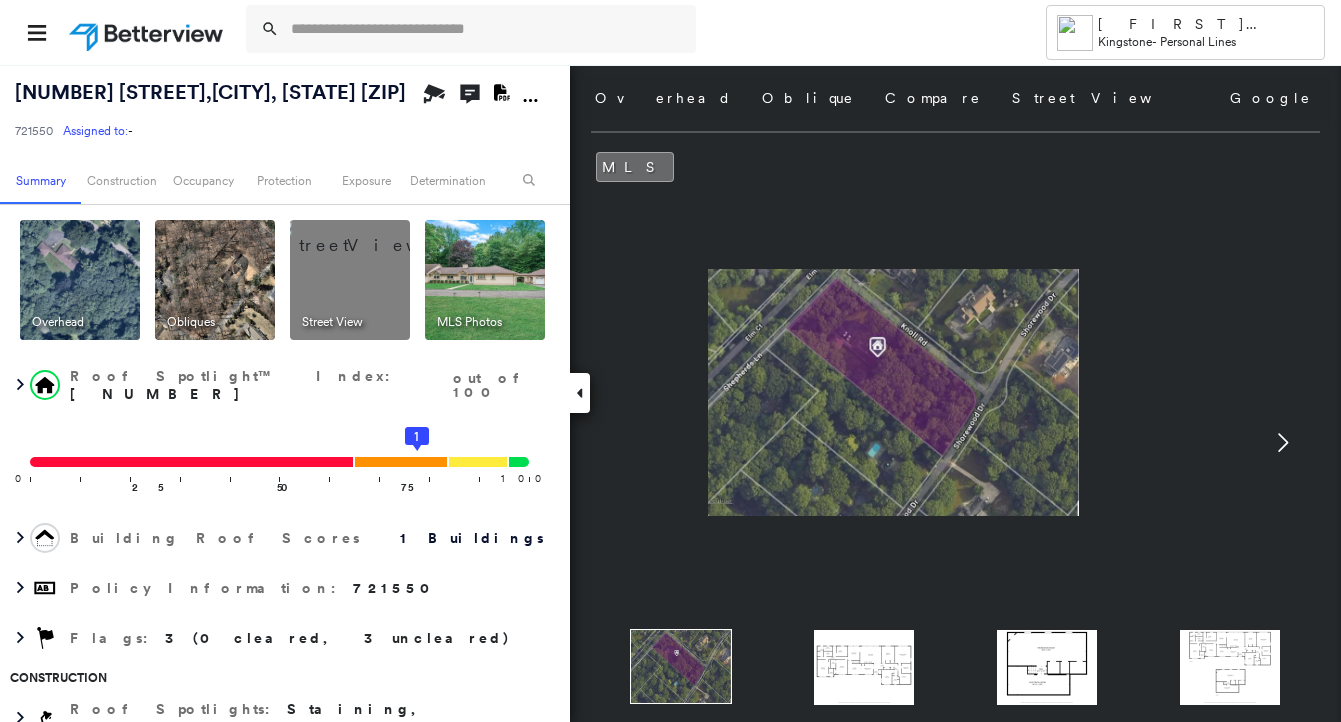 click 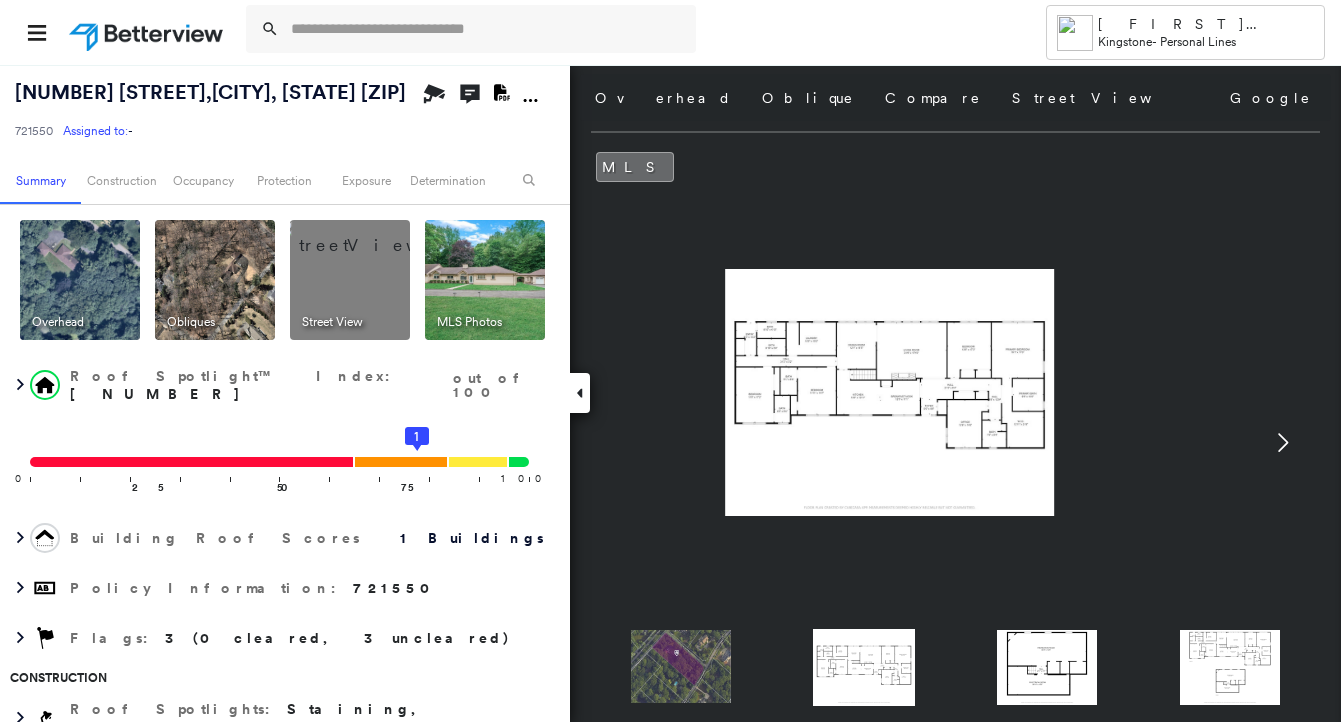 click 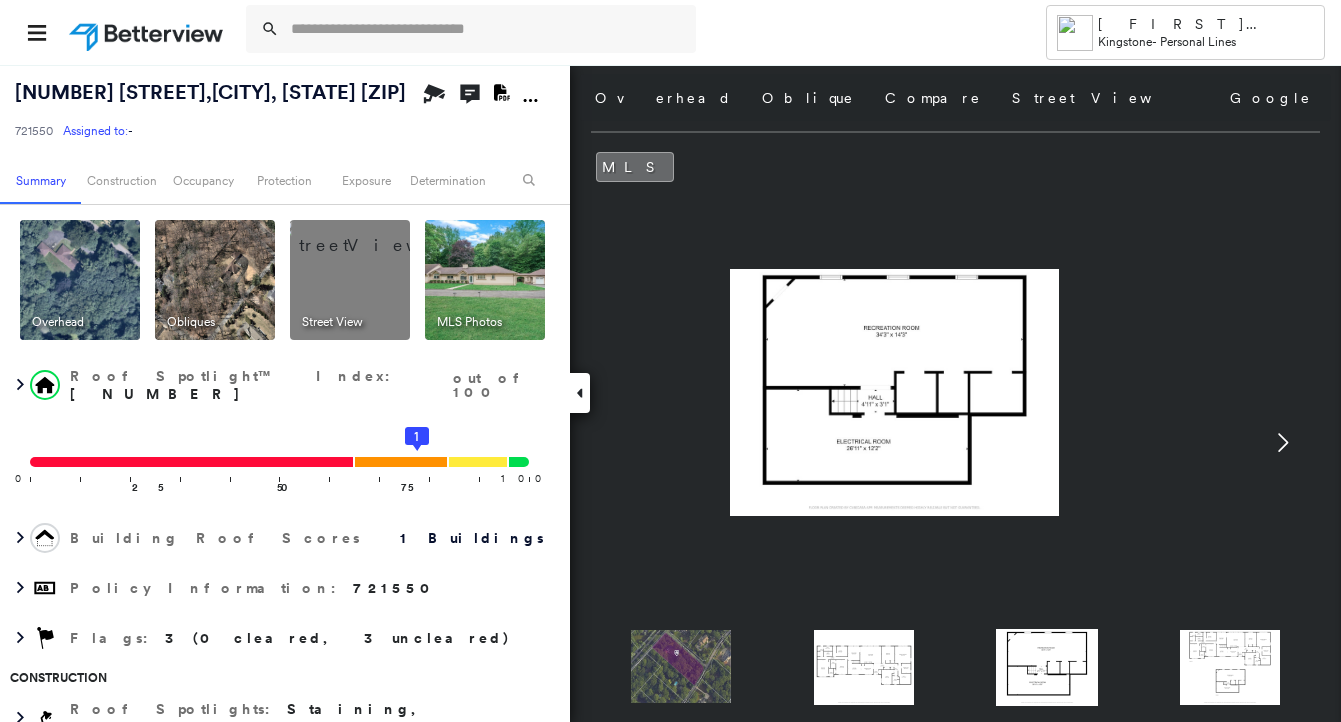 click 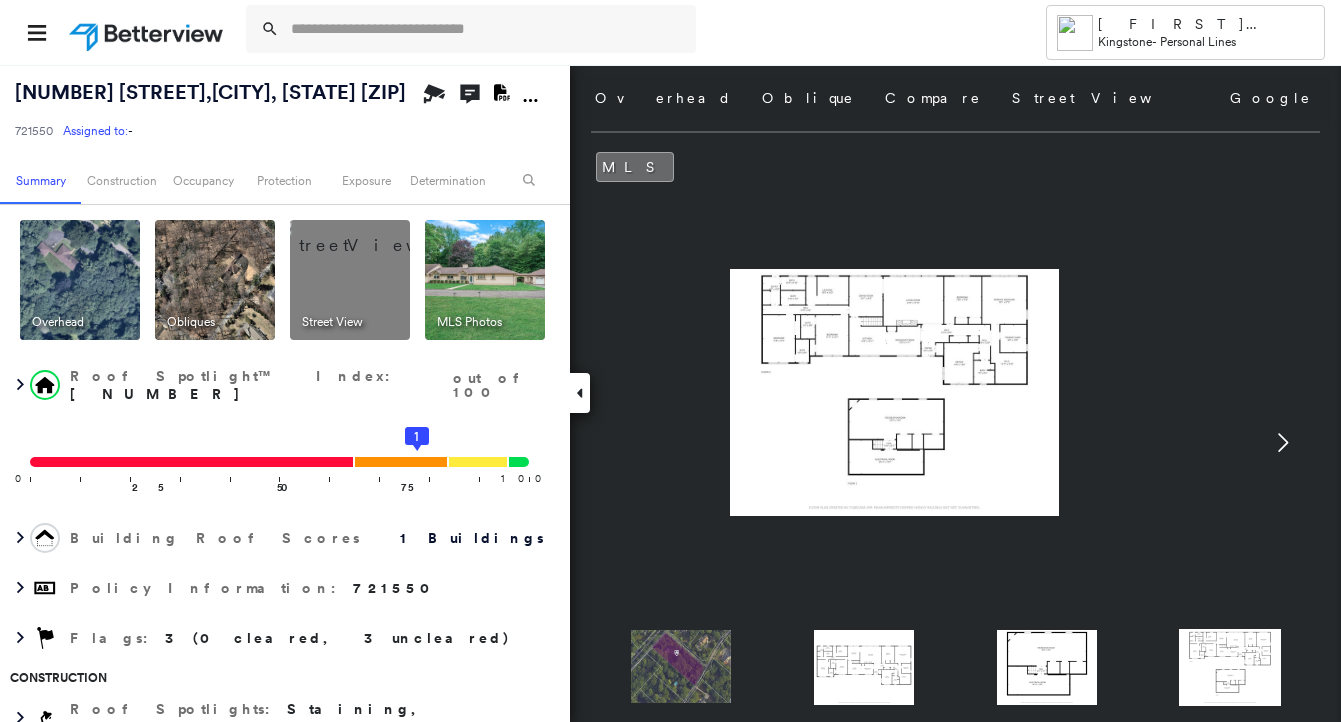 click 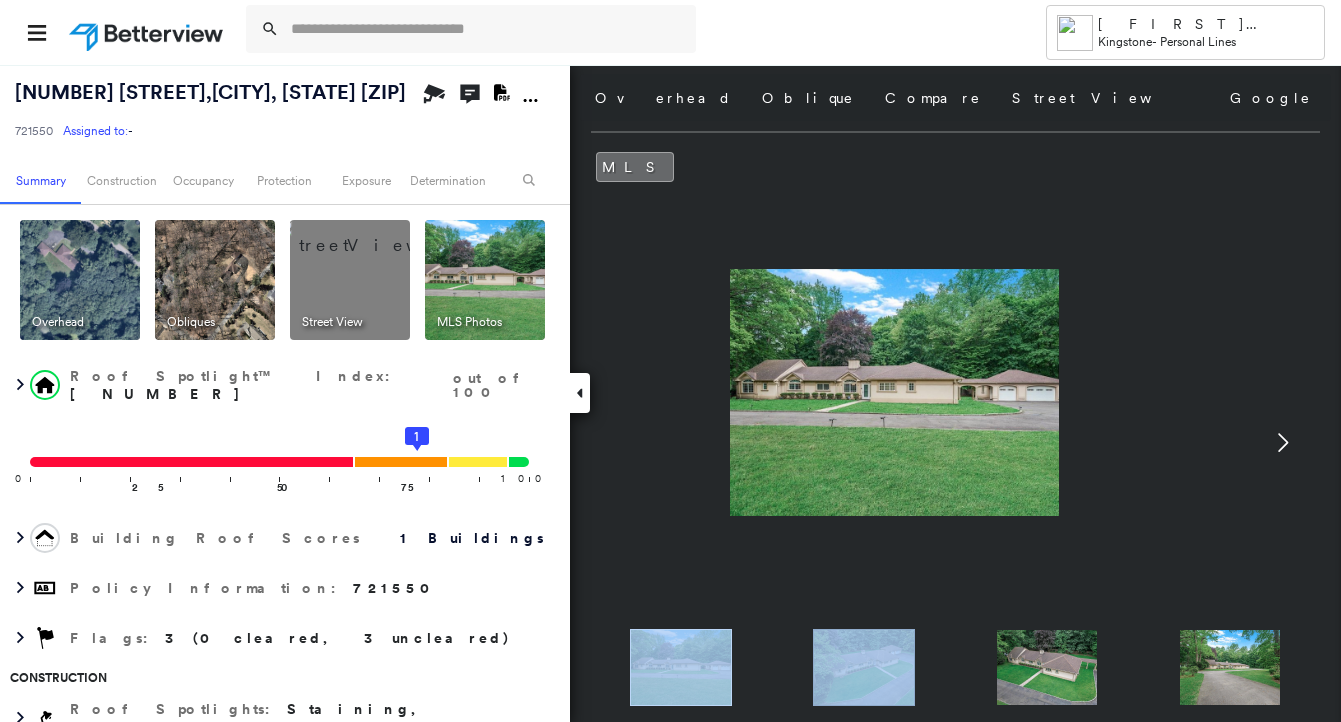 click 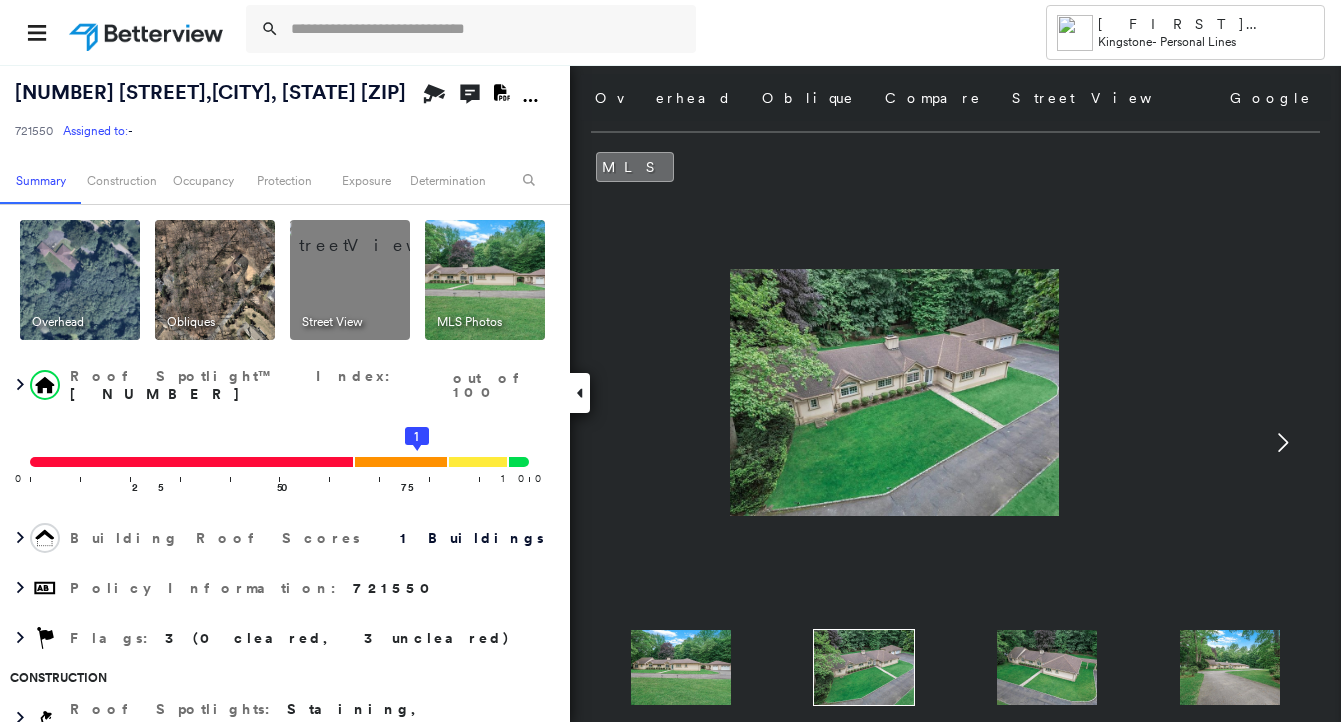 click 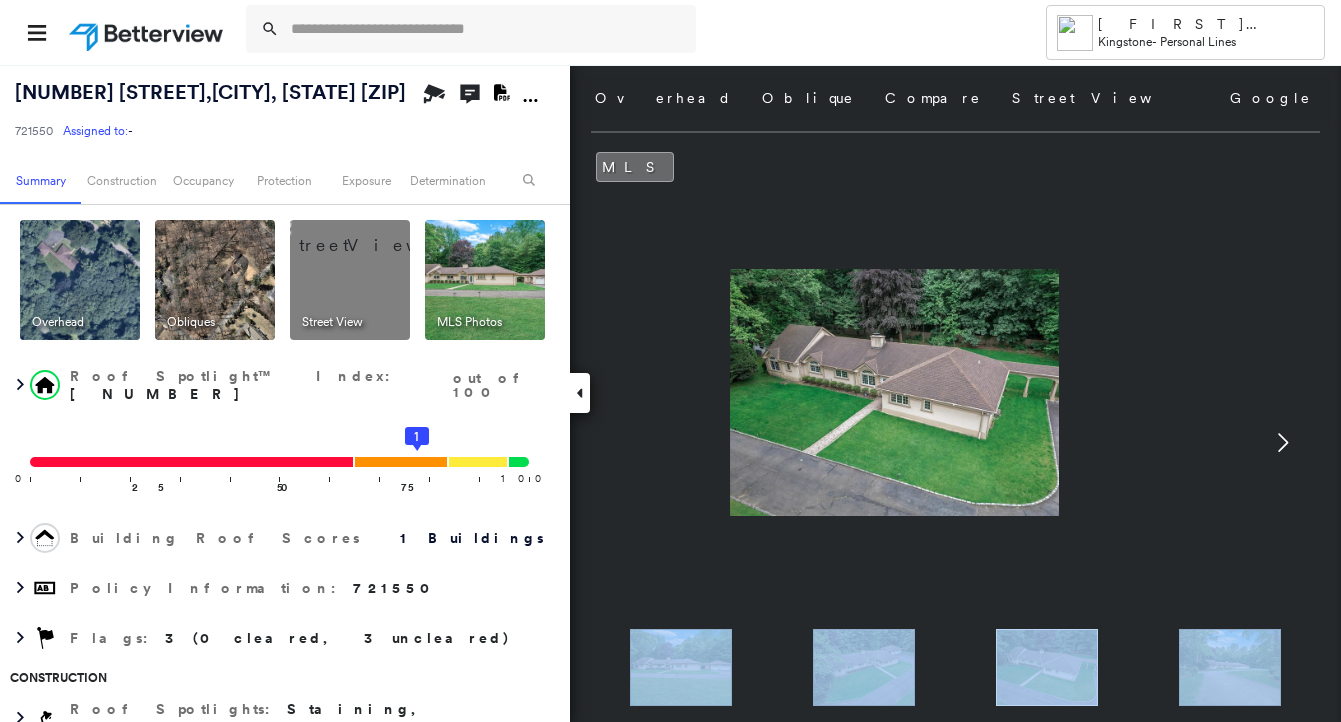 click 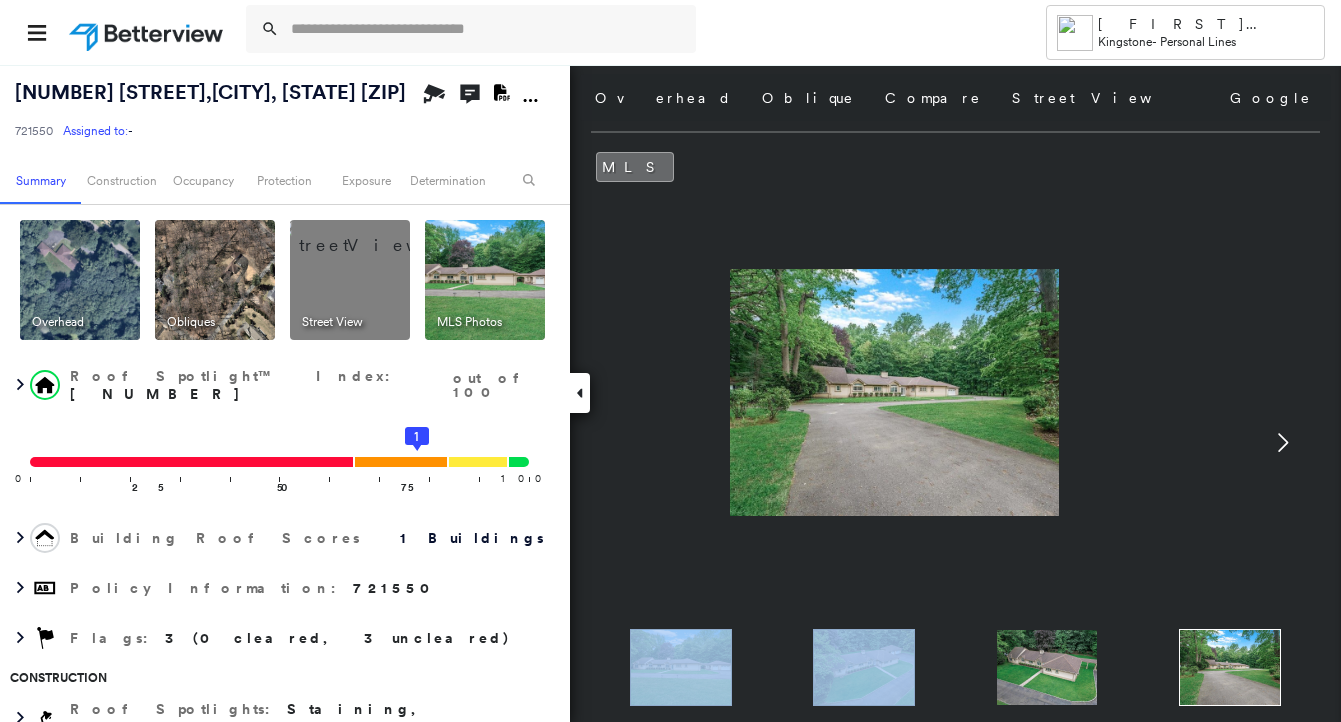 click 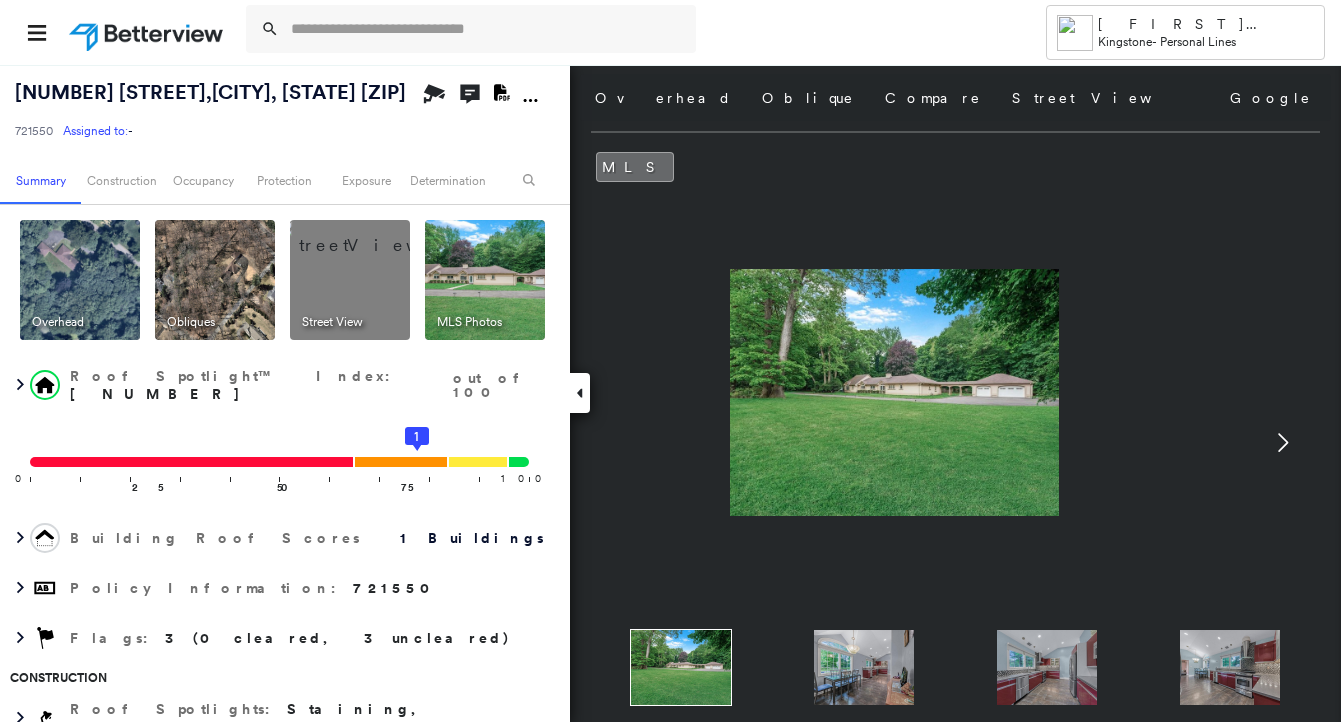 click 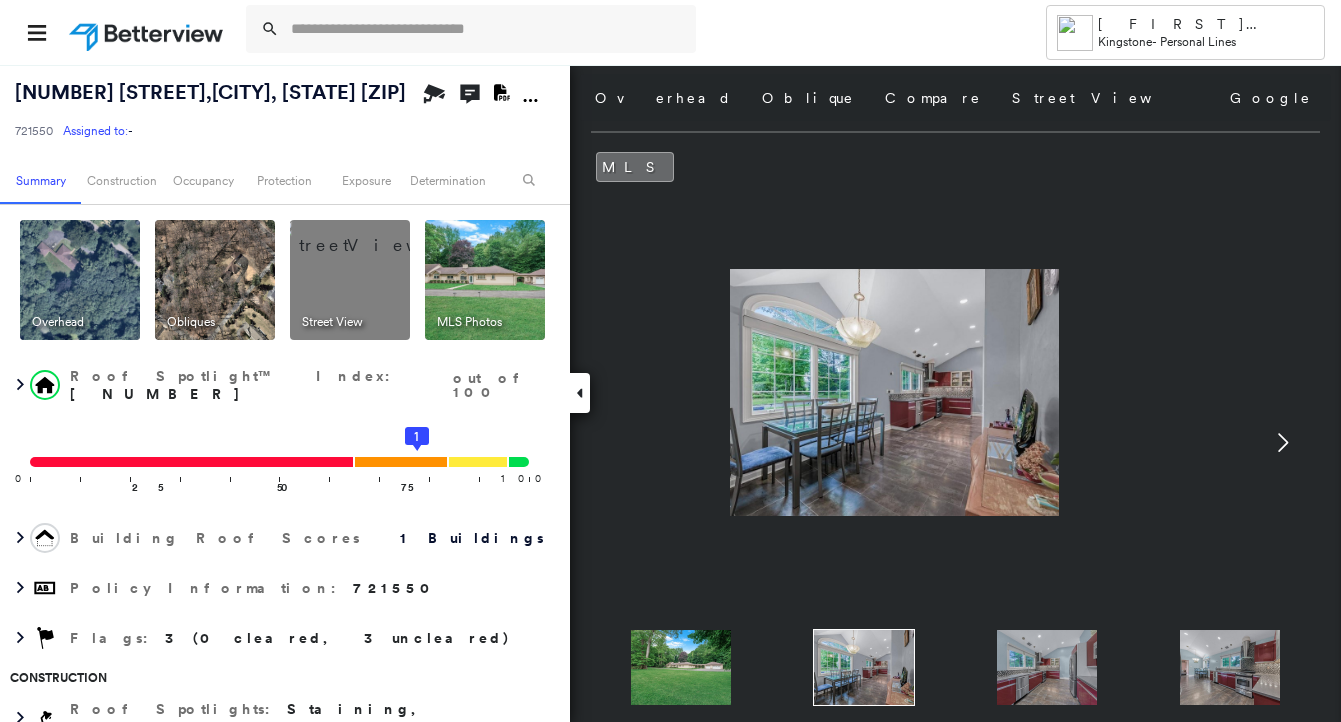 click 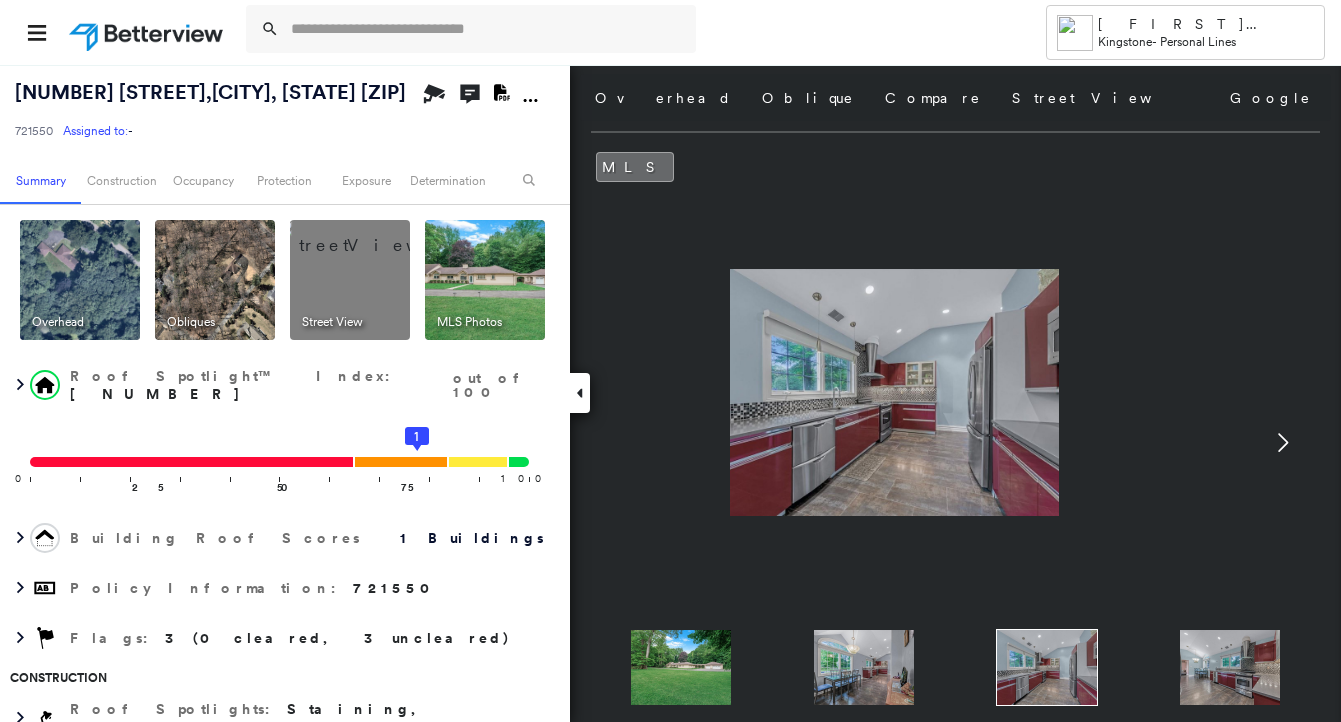 click at bounding box center [894, 392] 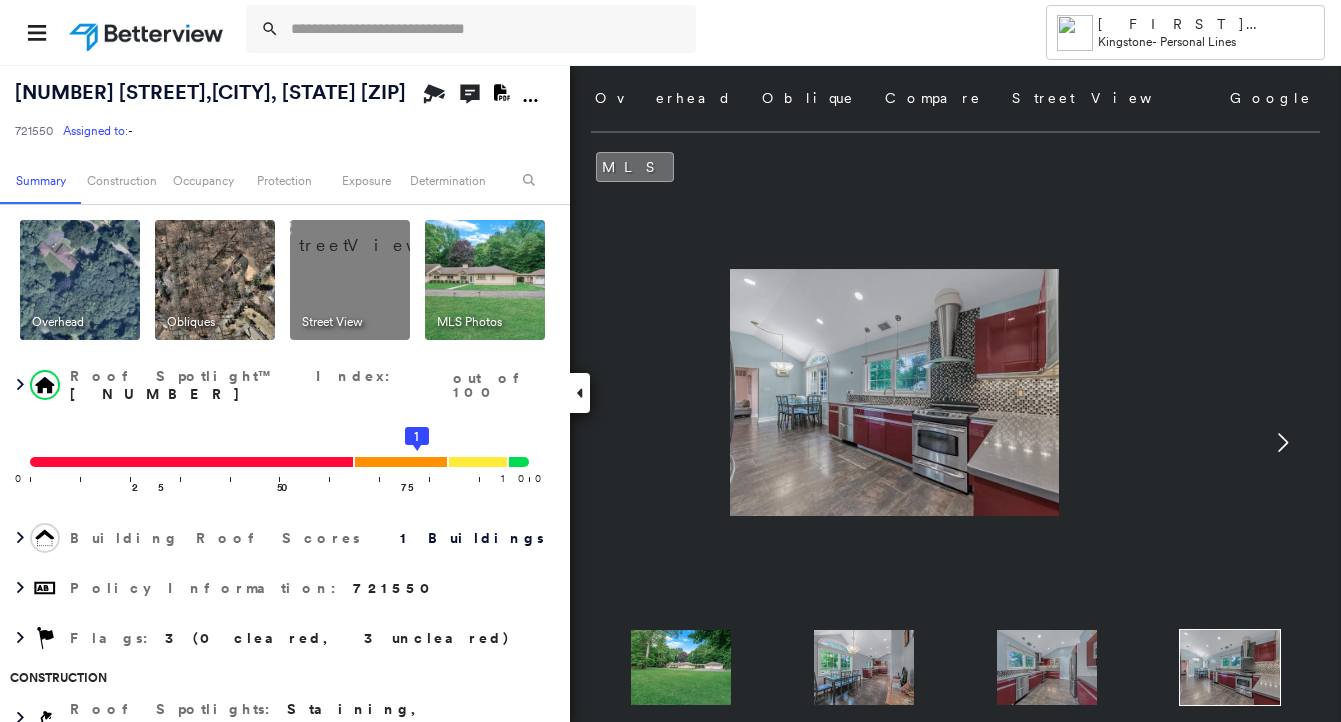 click 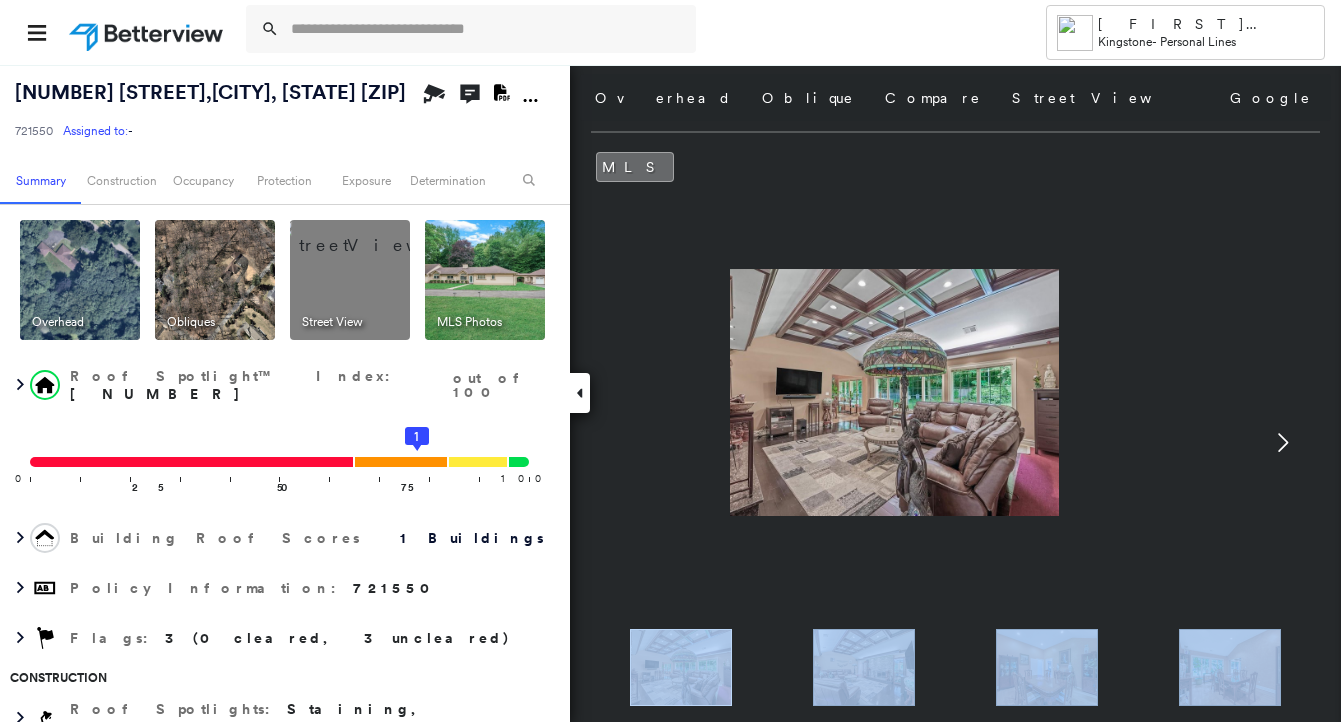 click 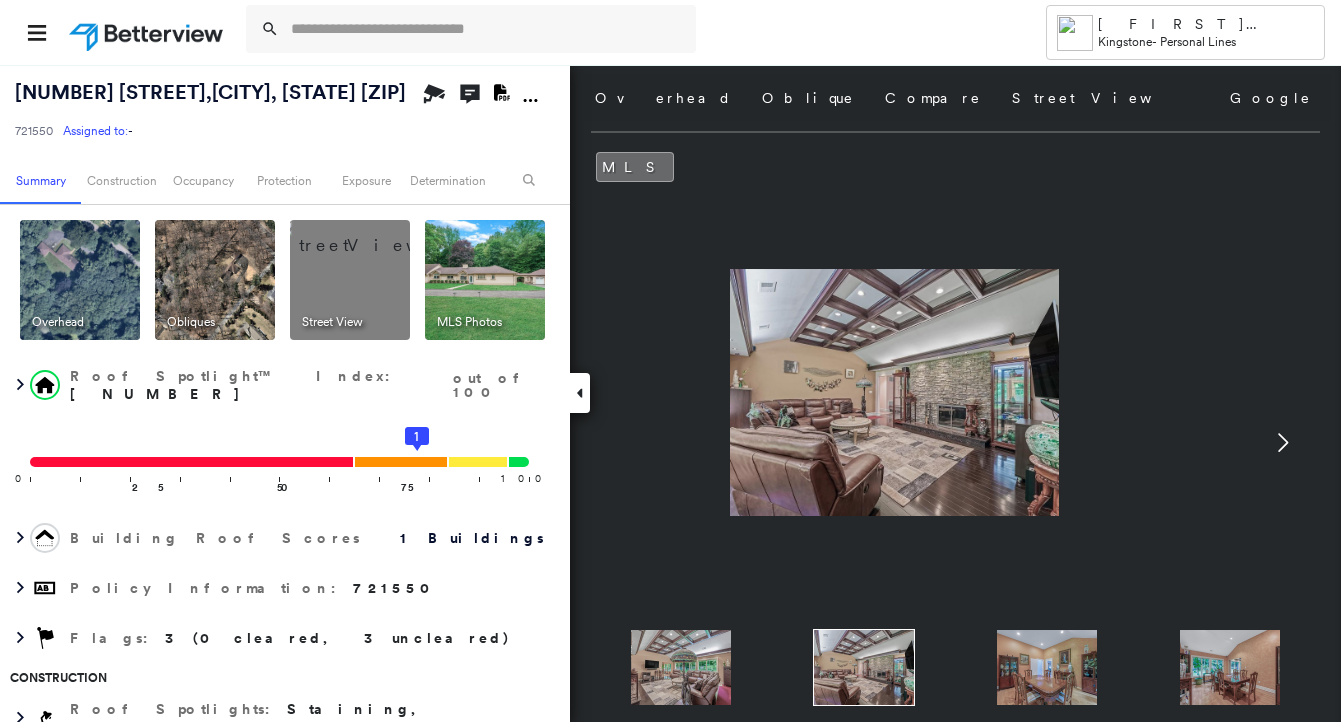click 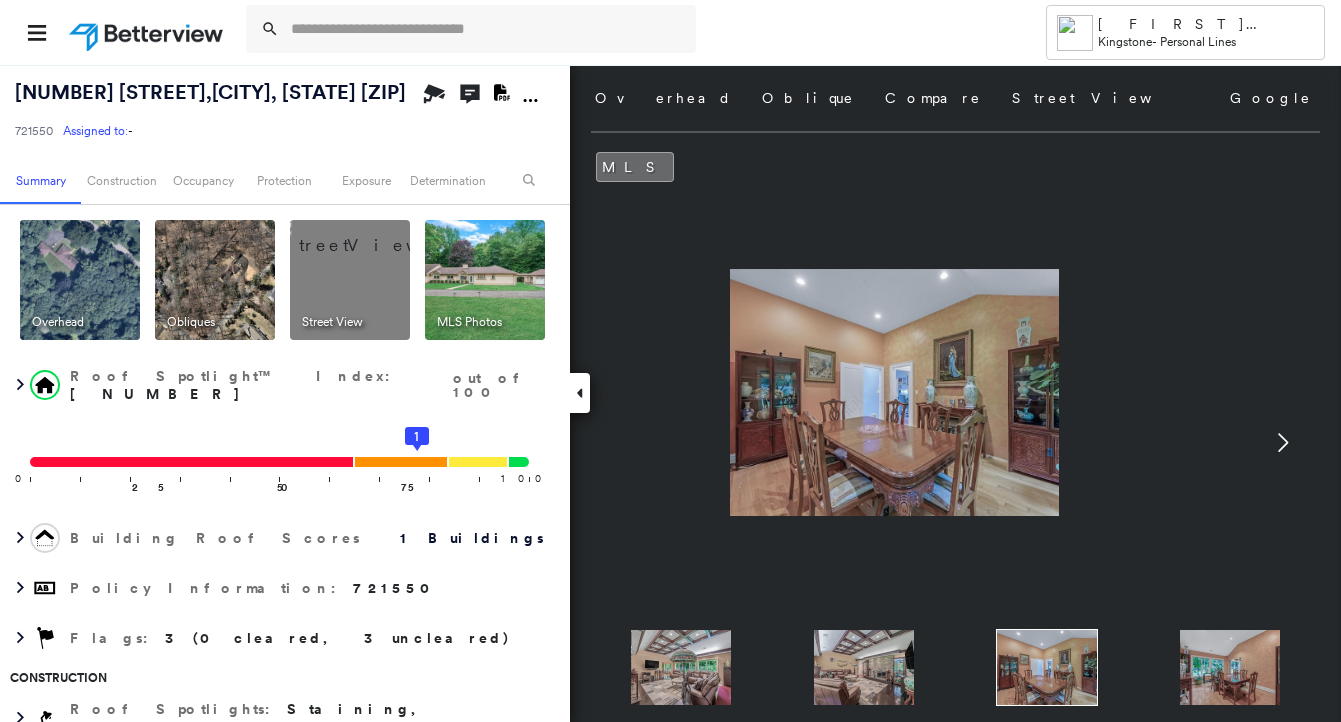 click 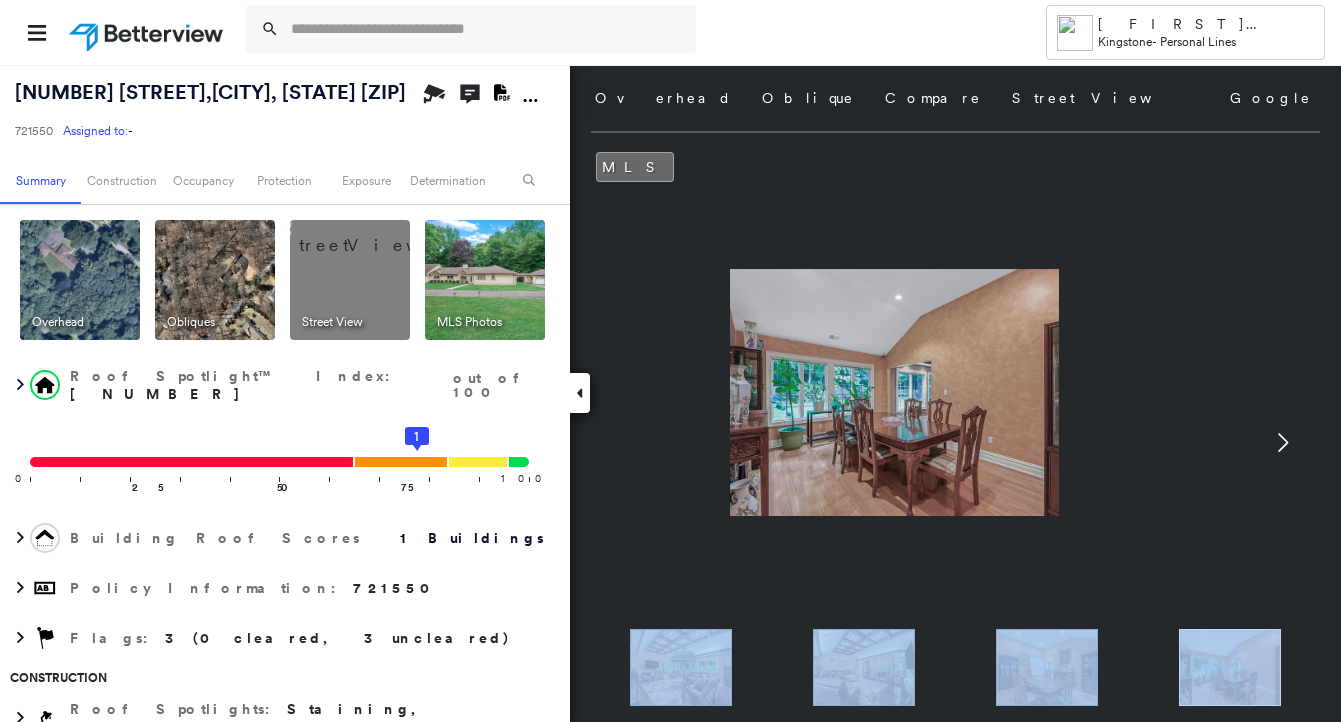 click 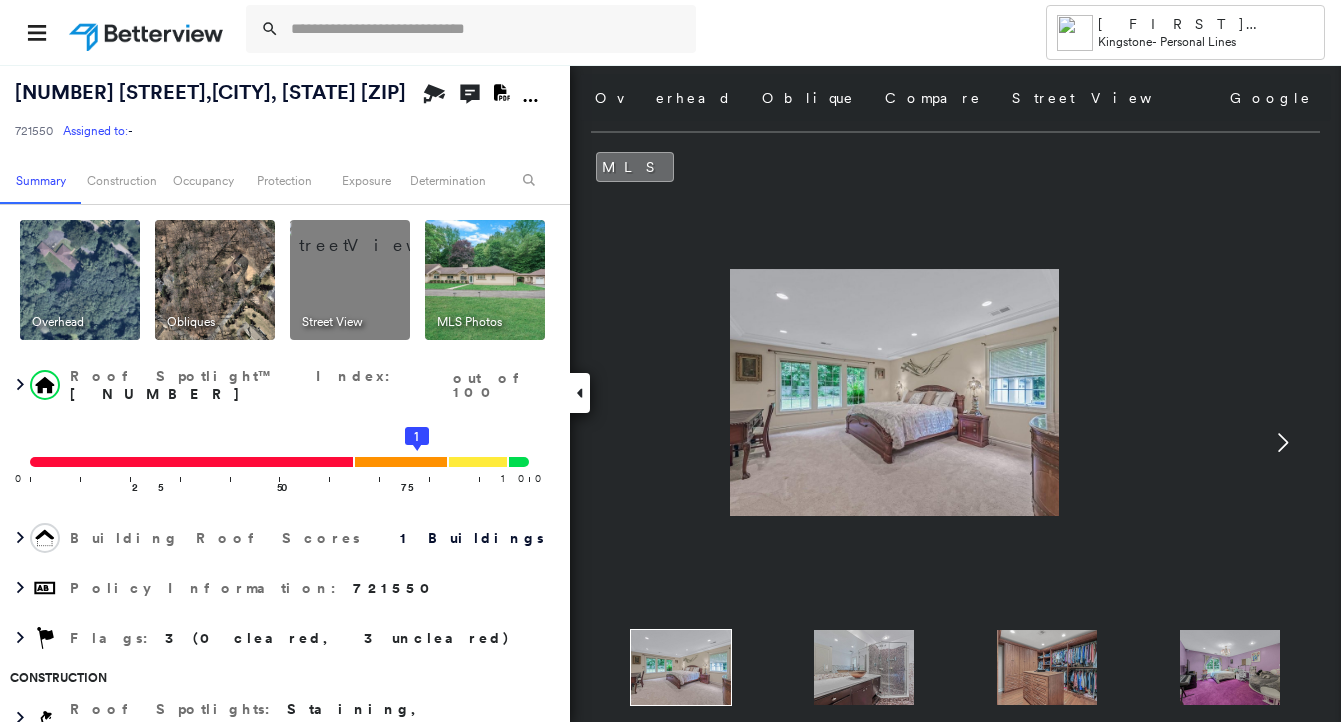 click 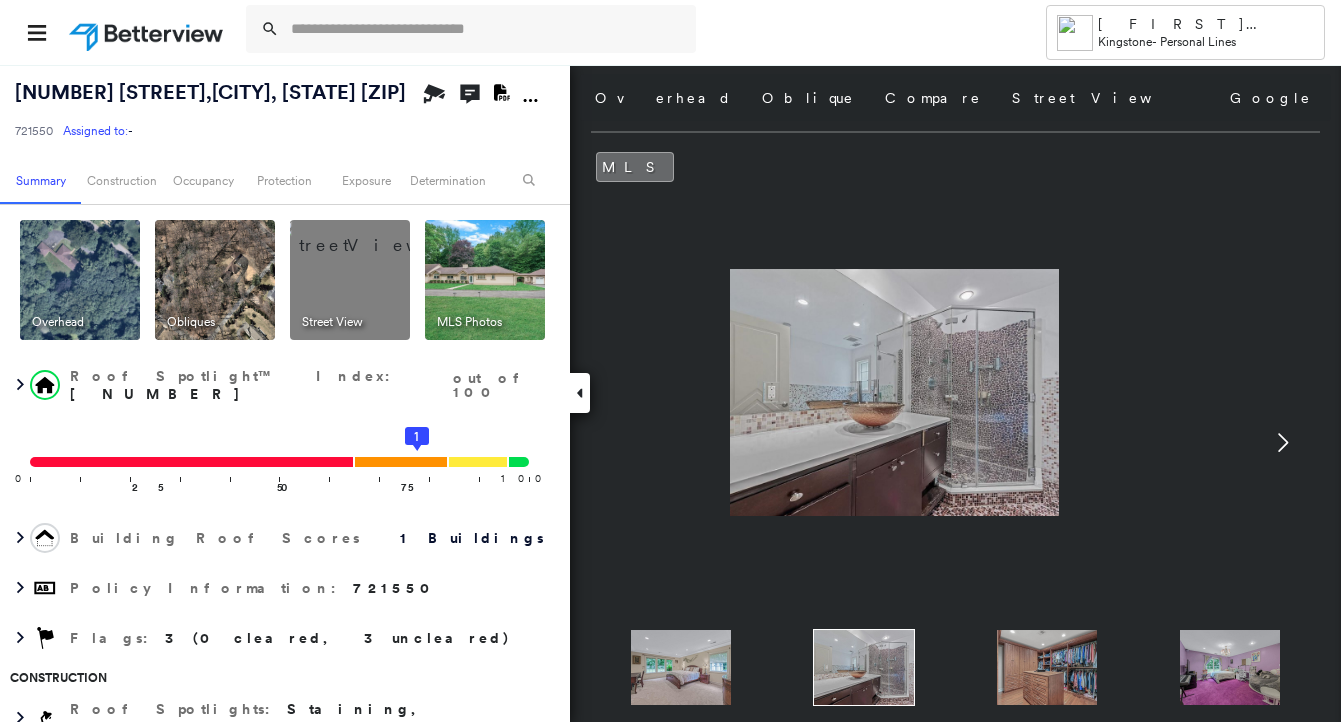 click 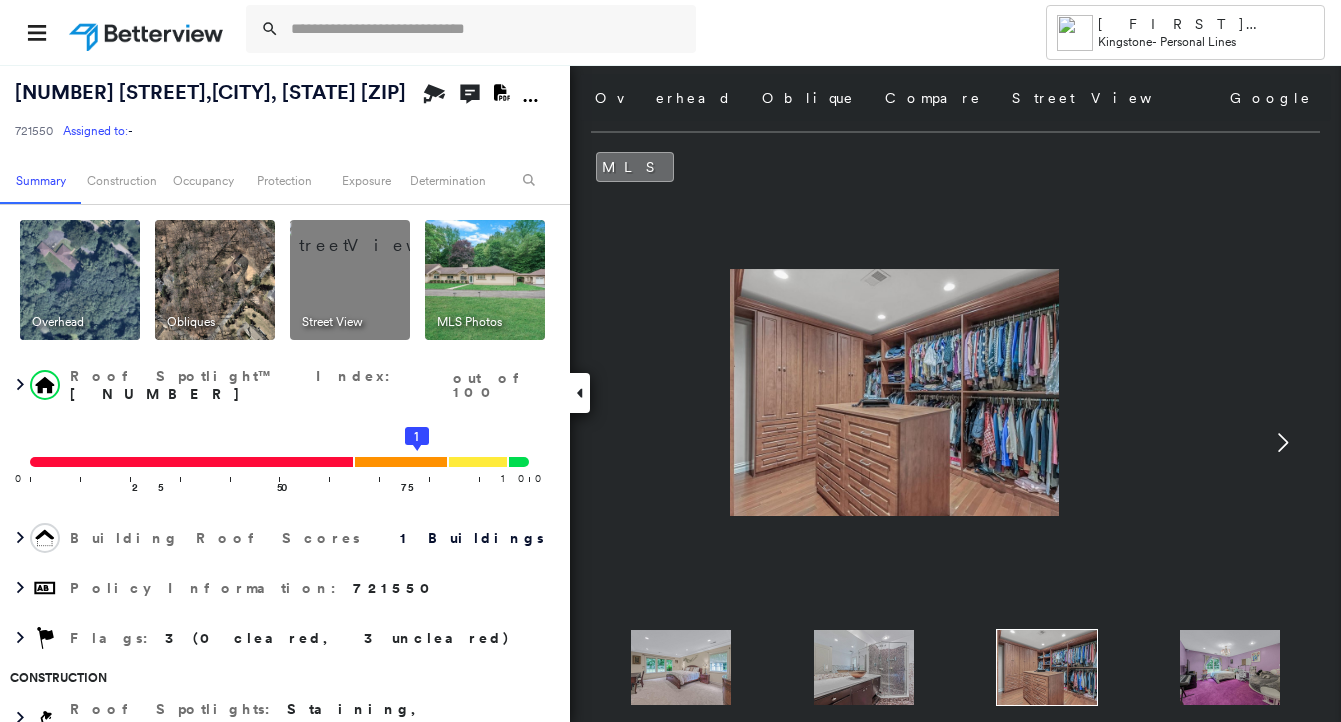 click at bounding box center [580, 393] 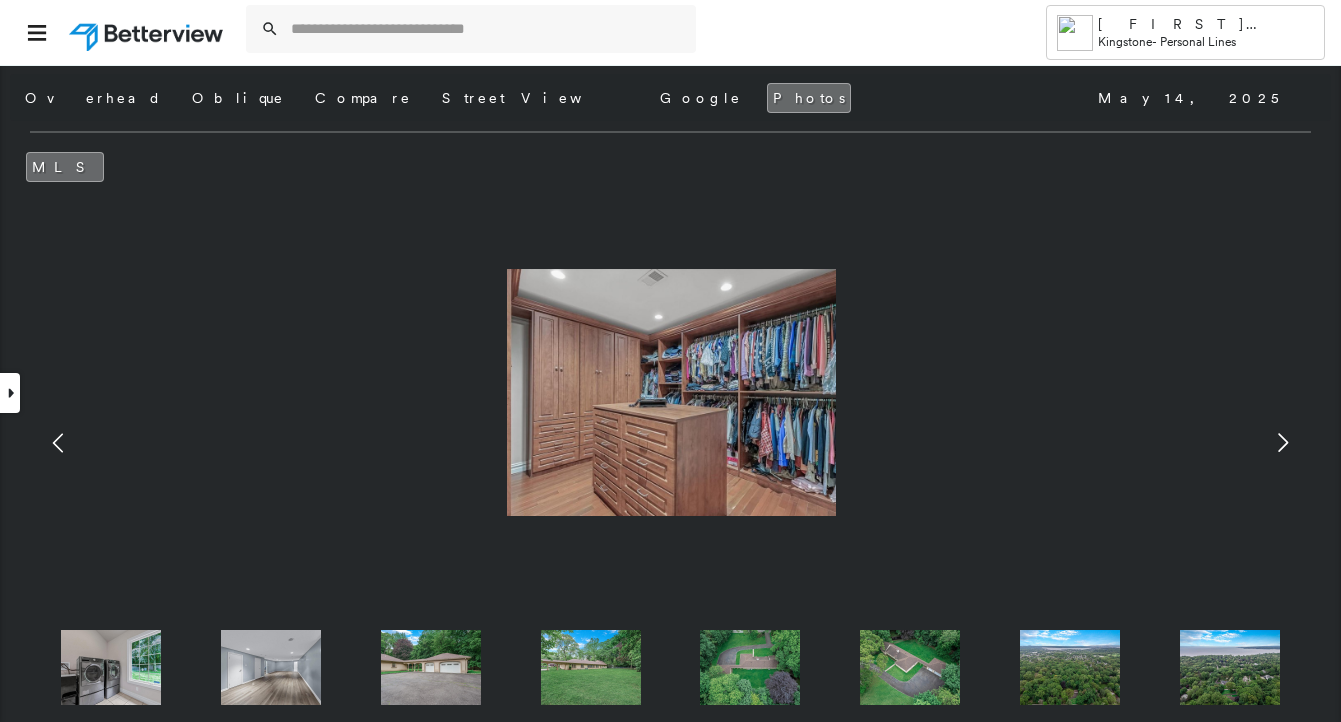 click 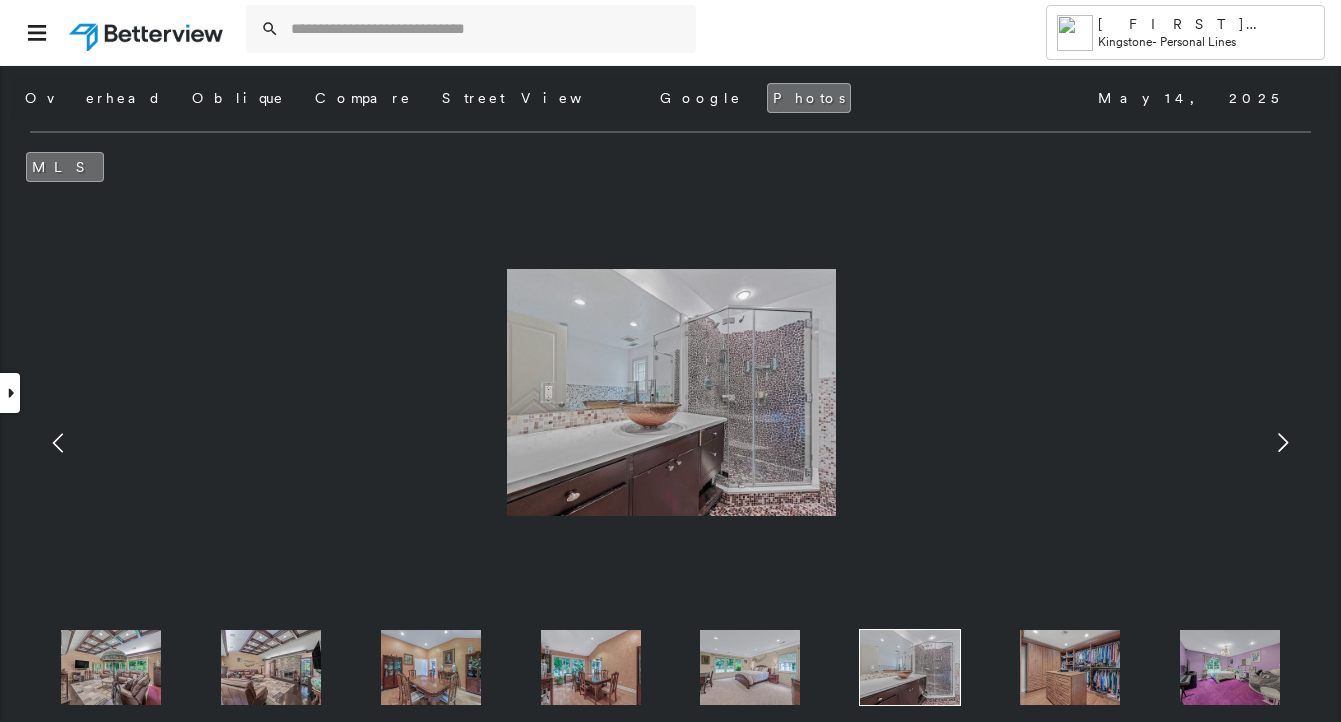 click 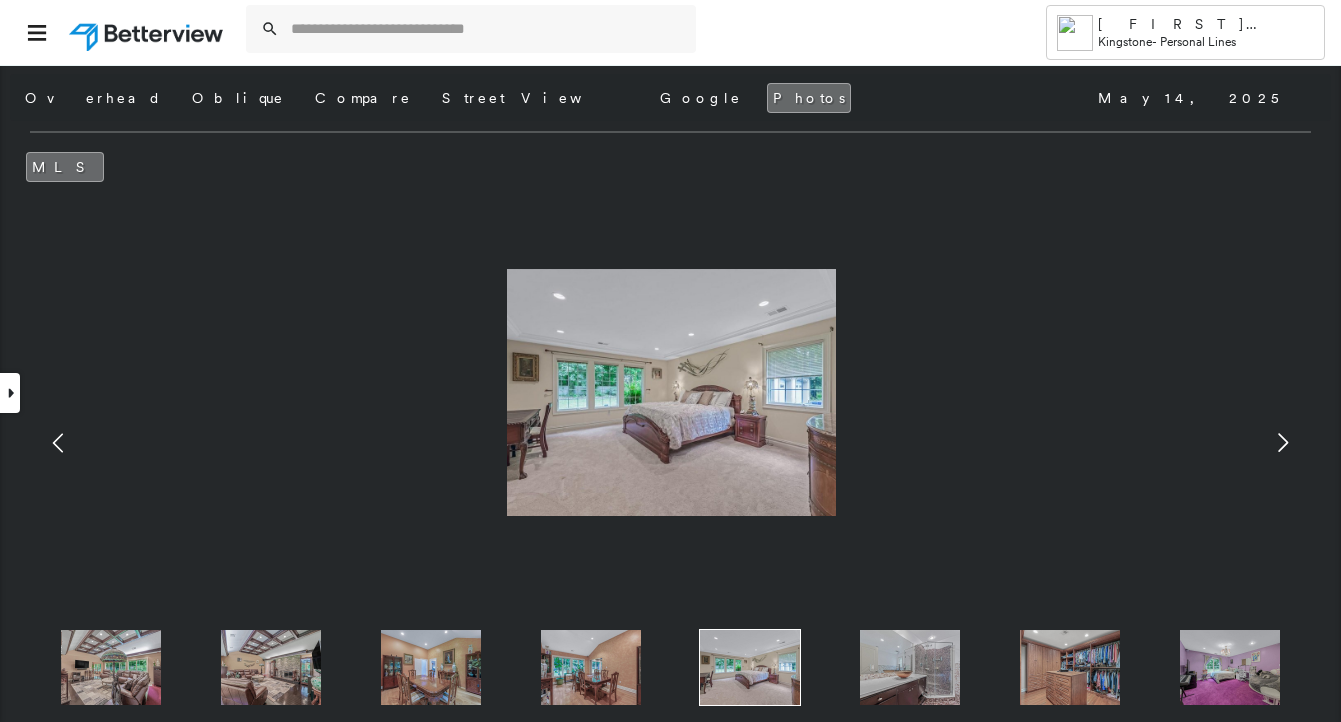 click 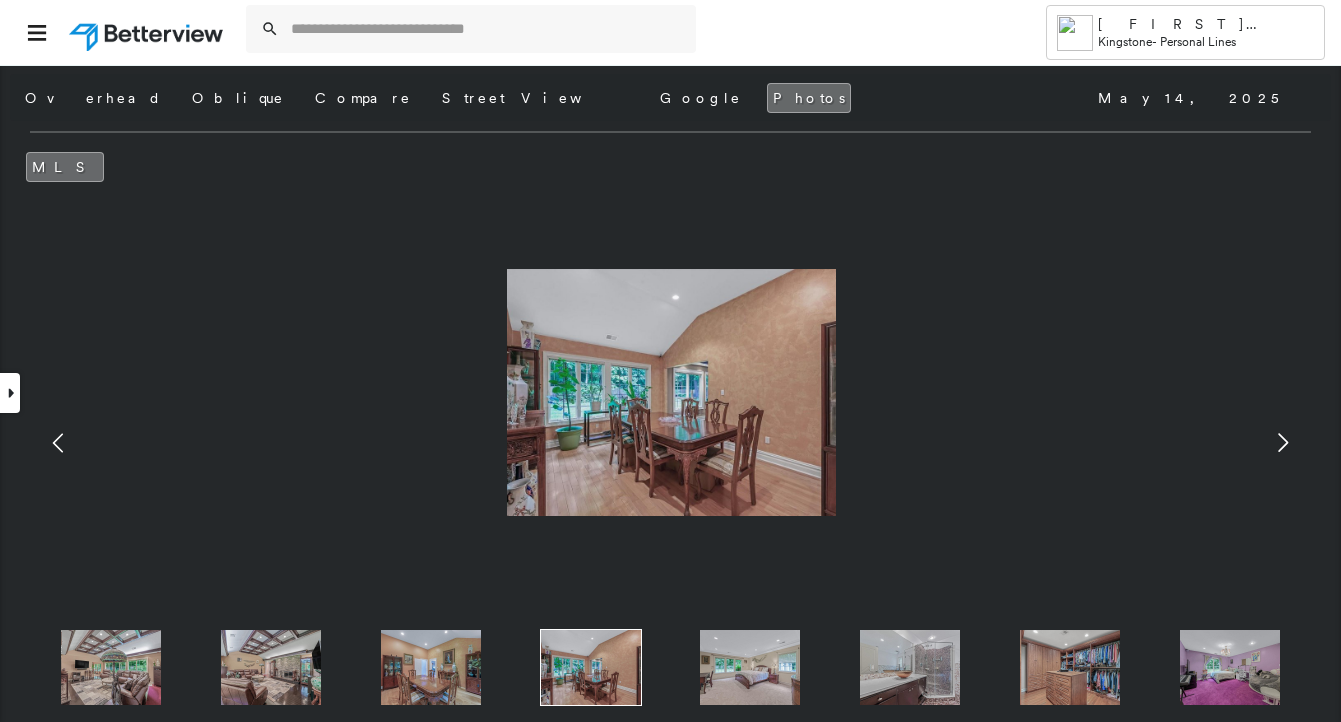 click 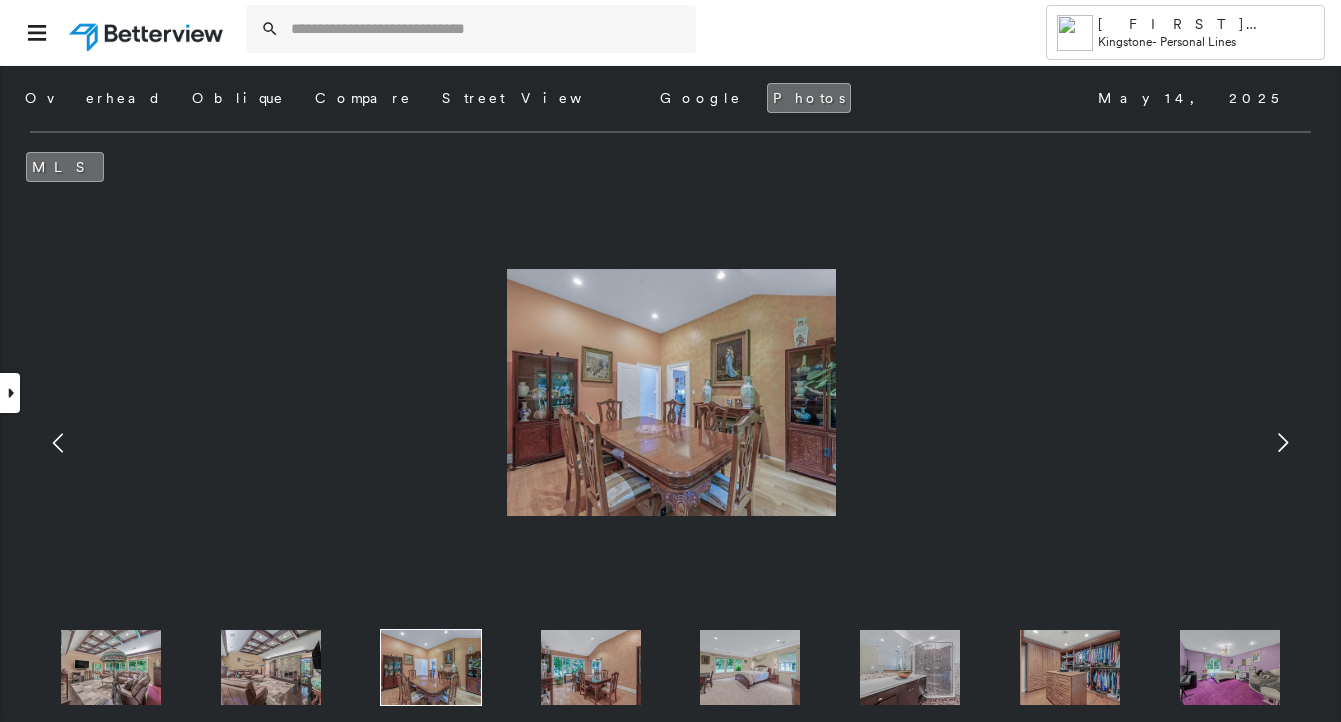 click 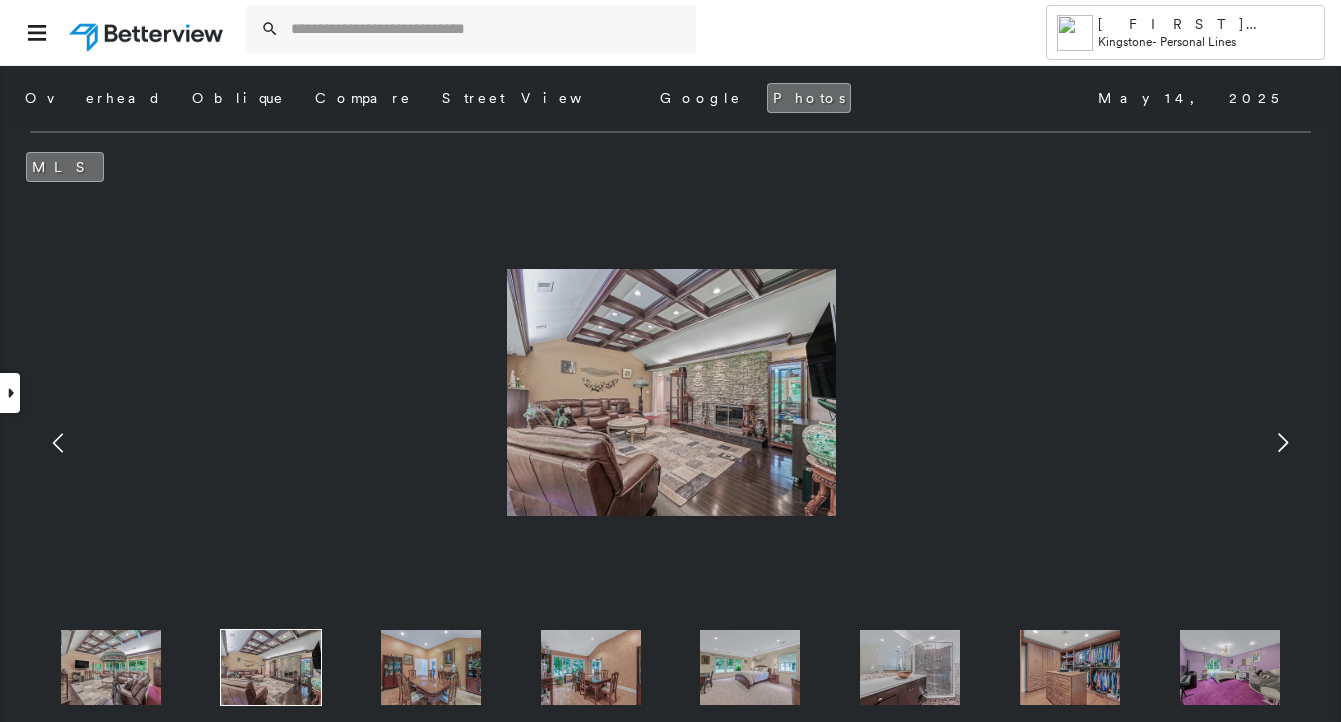 click 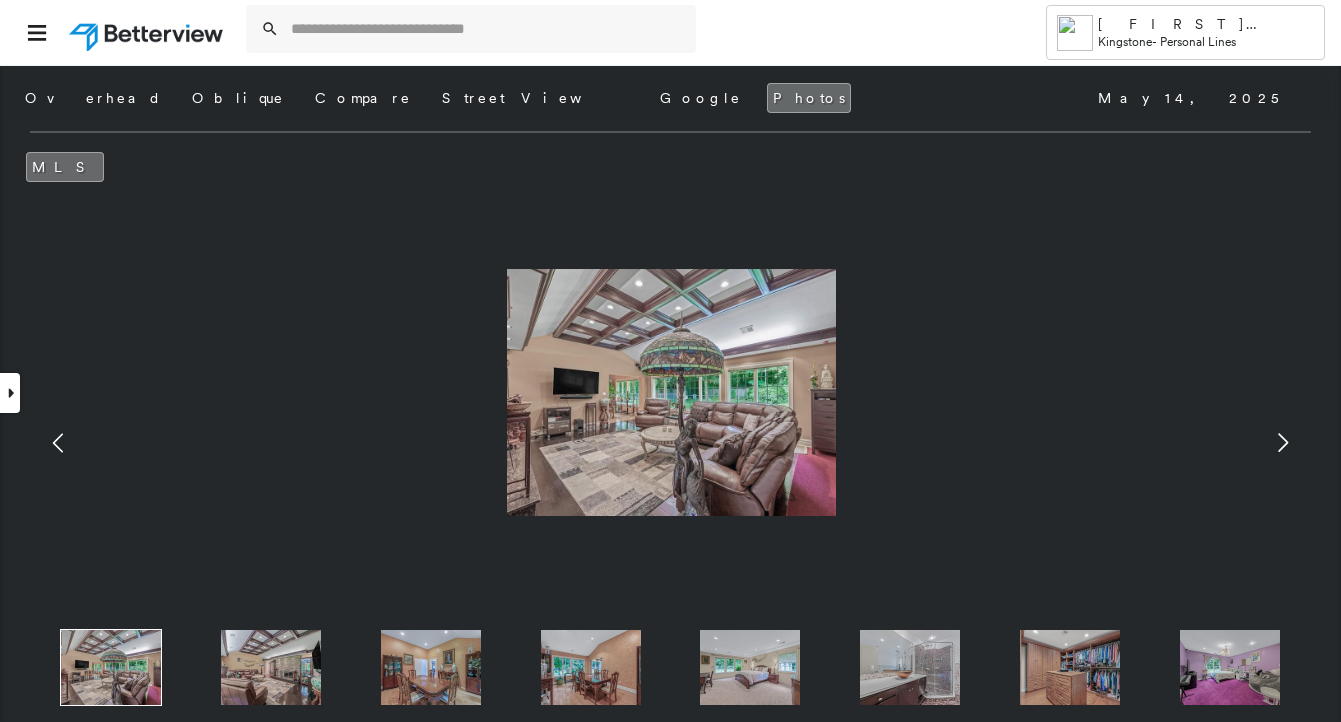 click 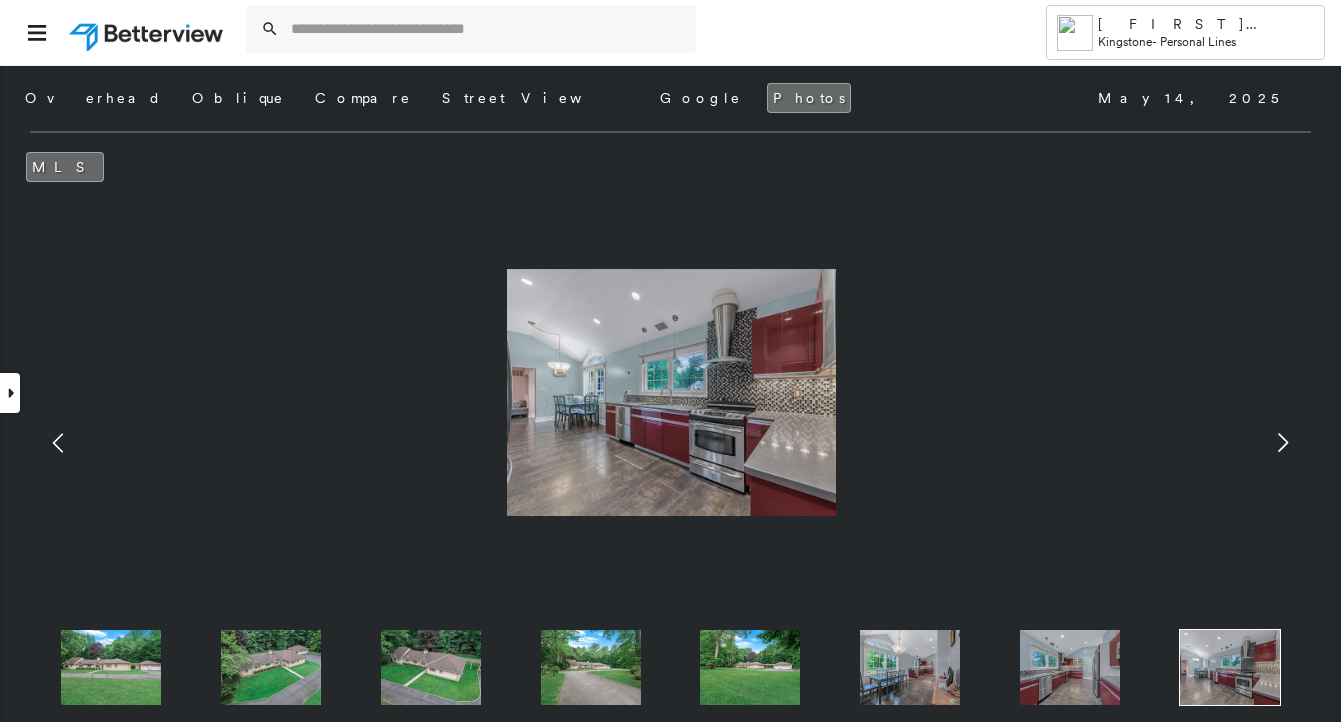 click 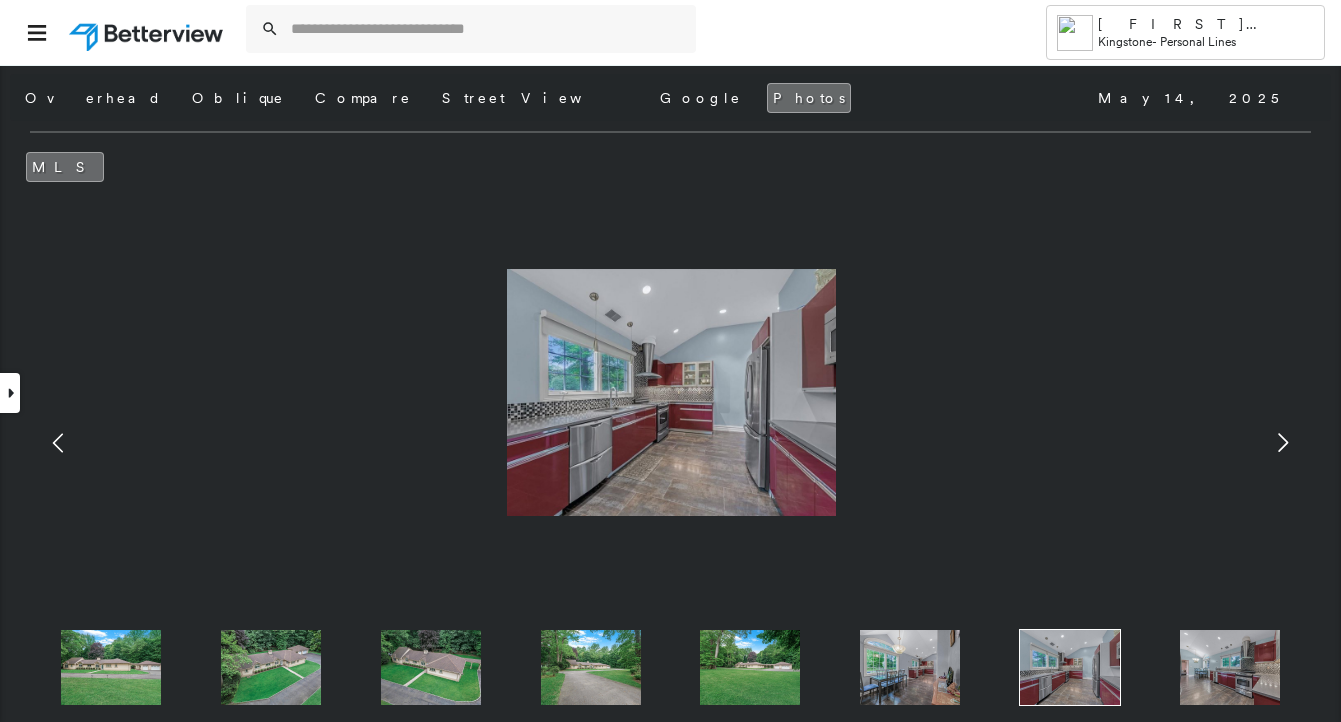click 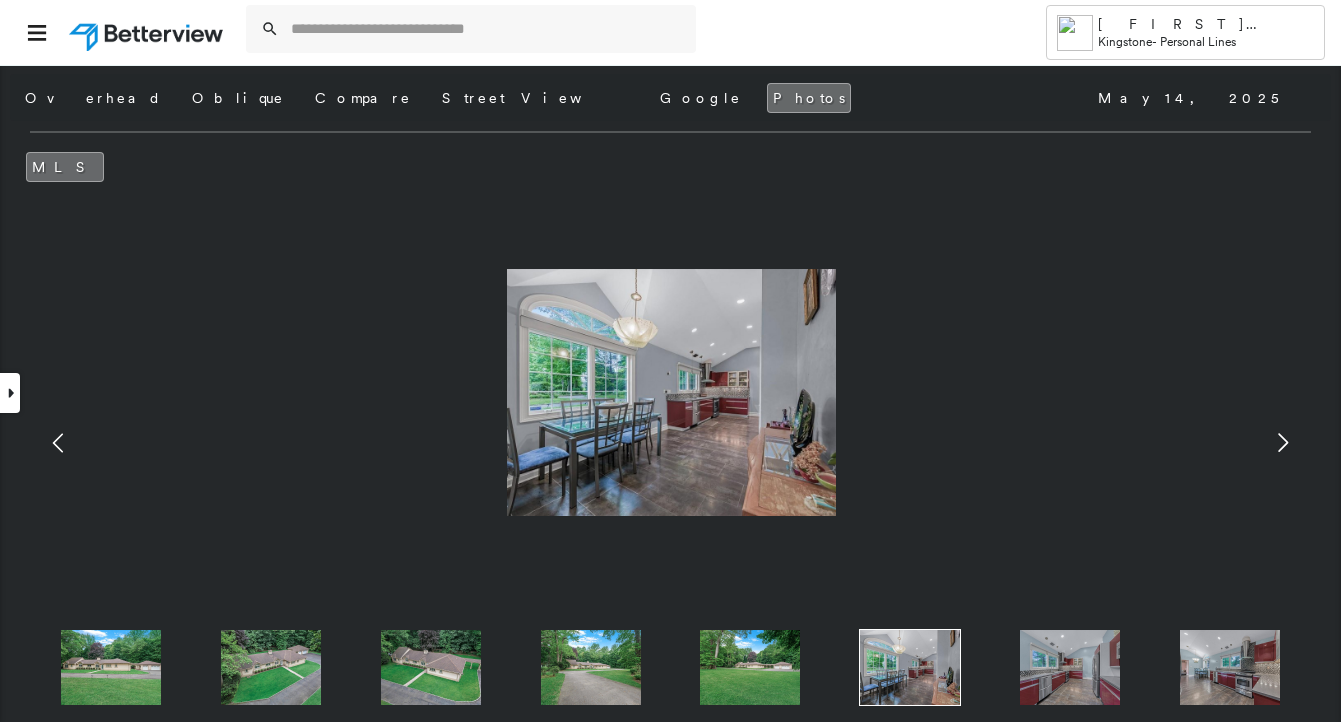 click 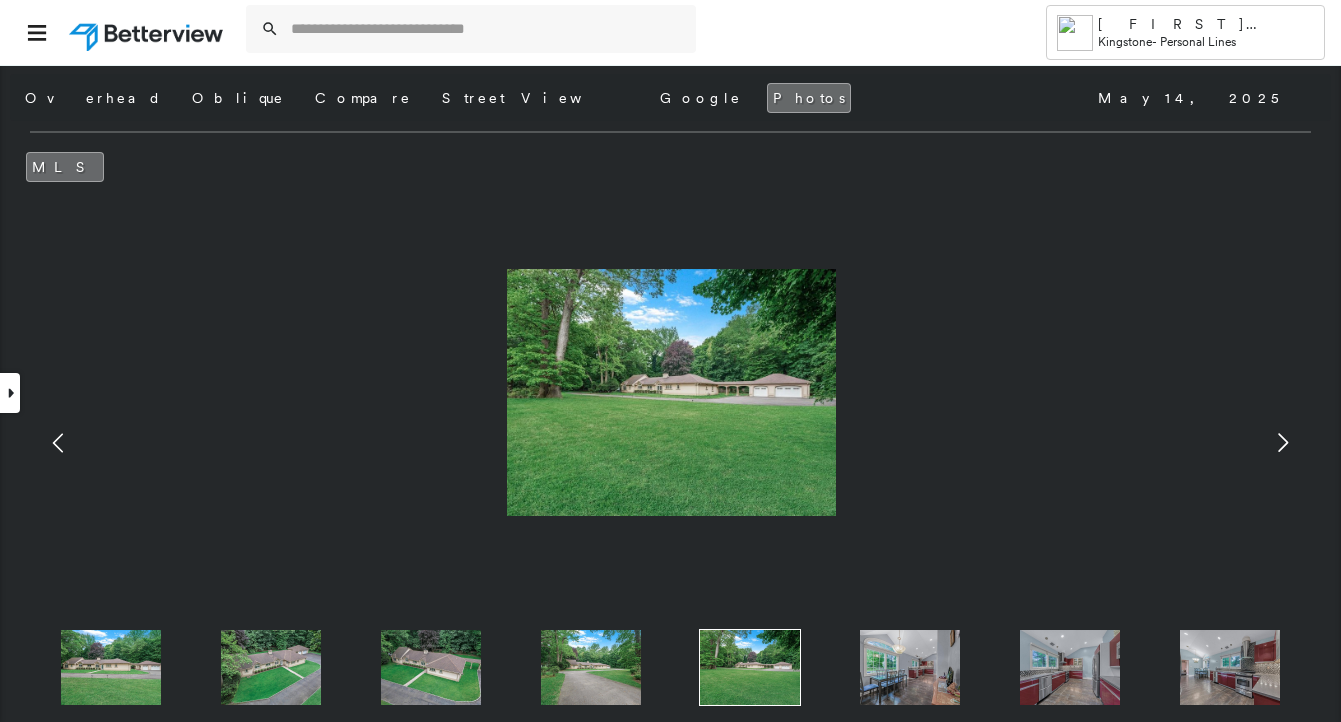 click 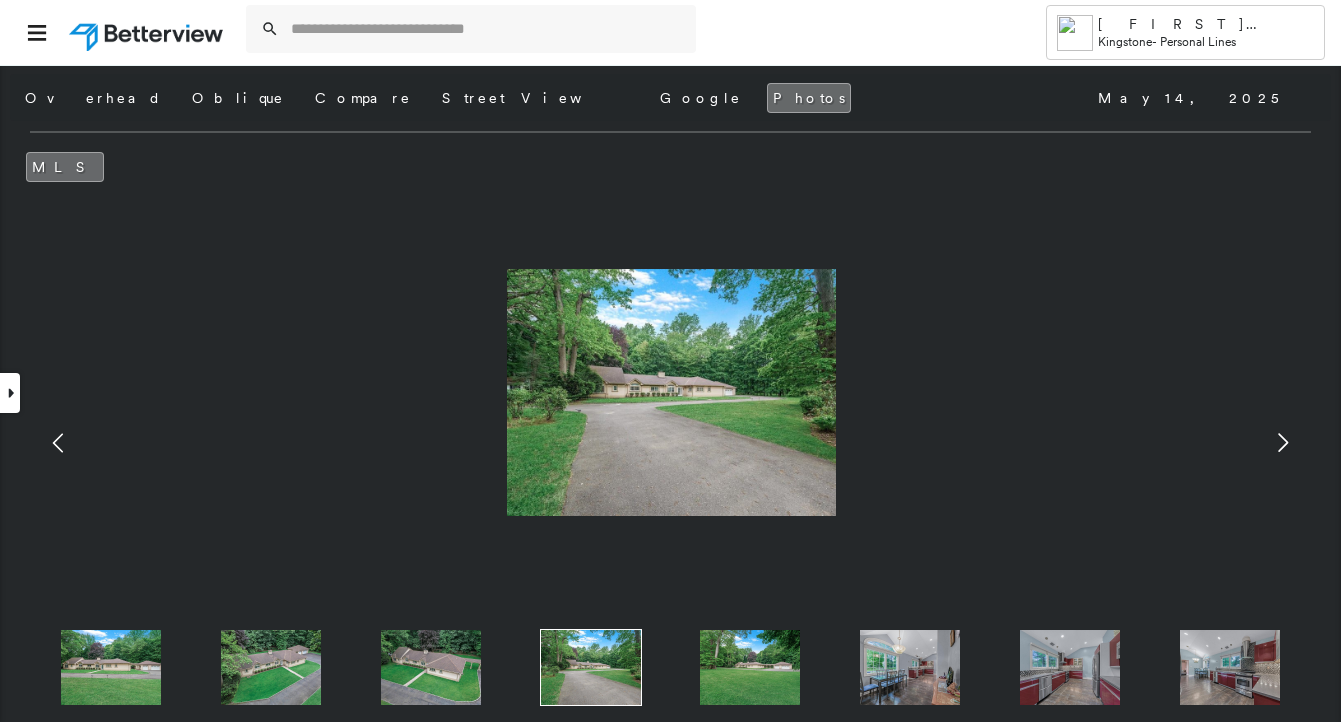 click 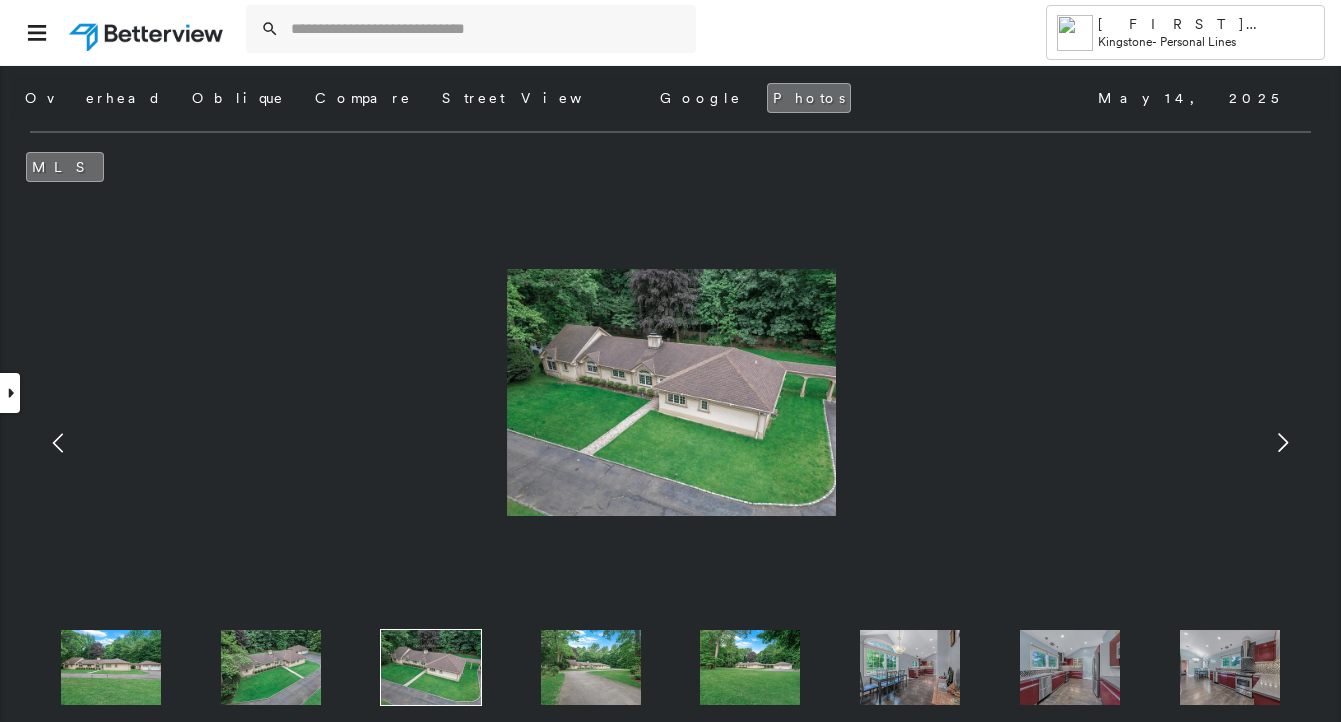 click 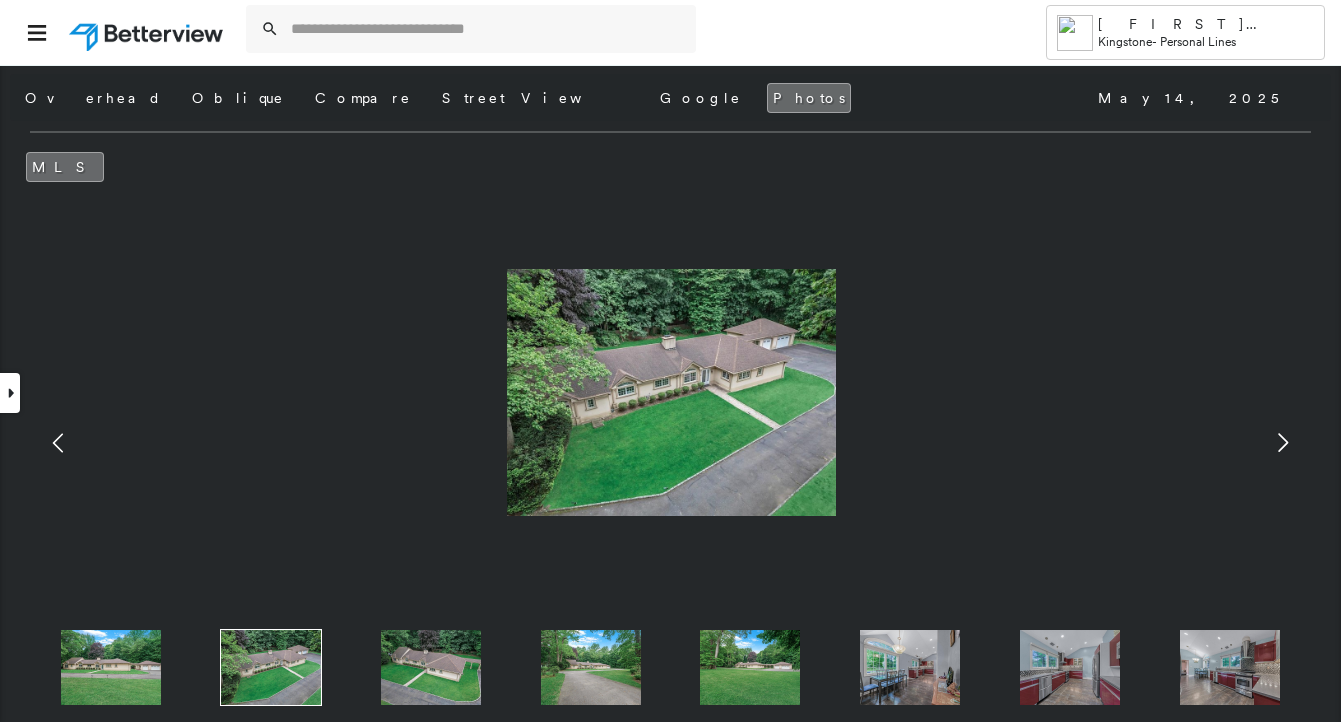 click 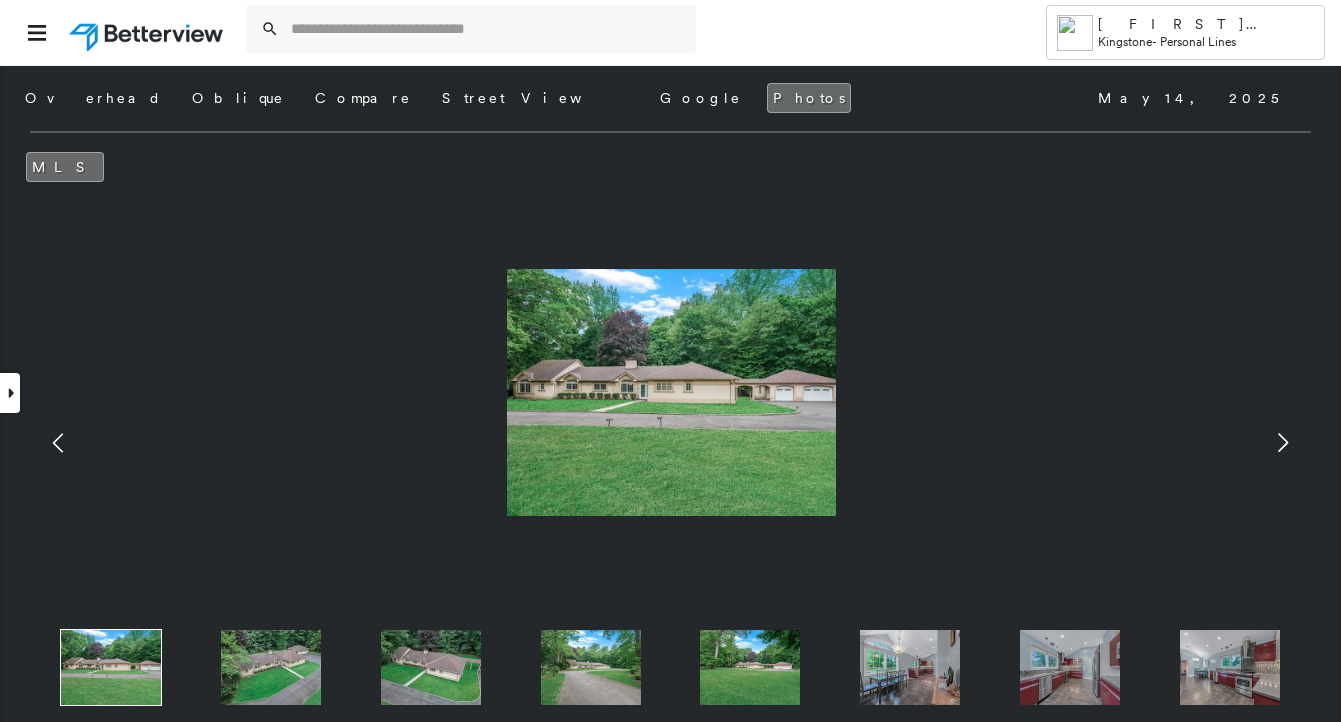 click 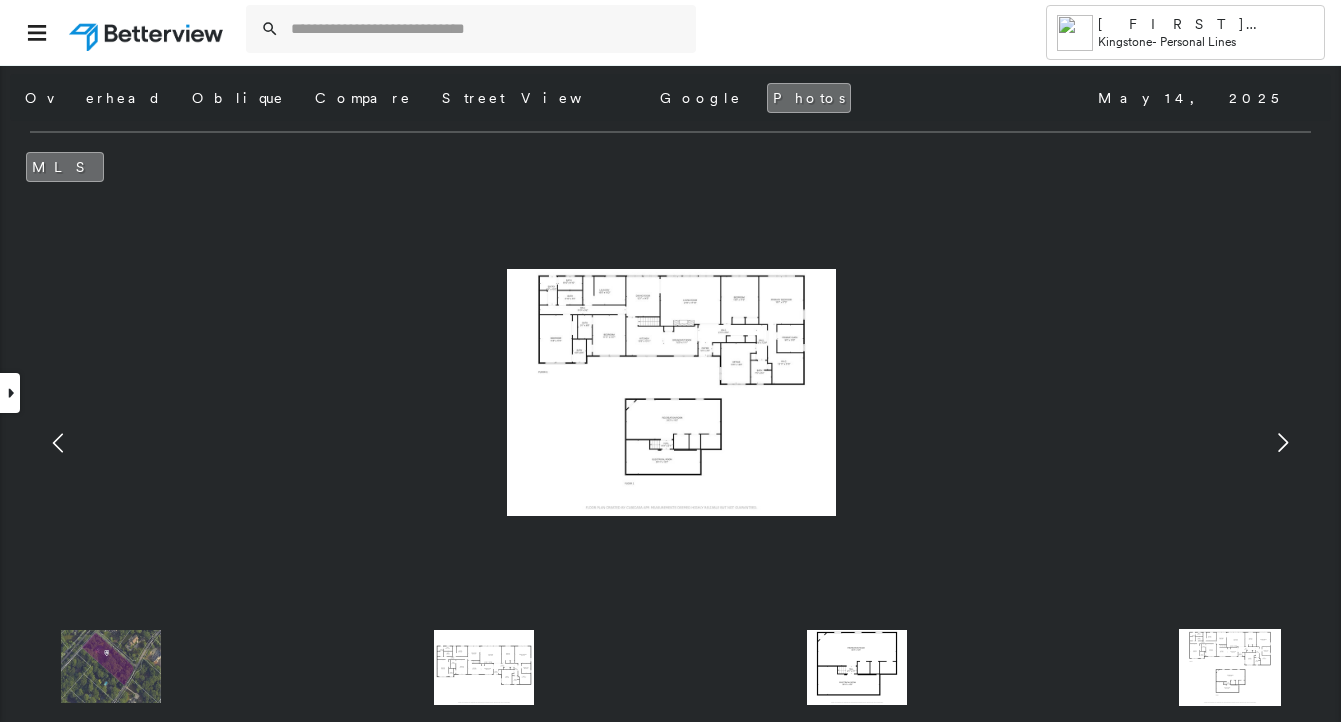 click 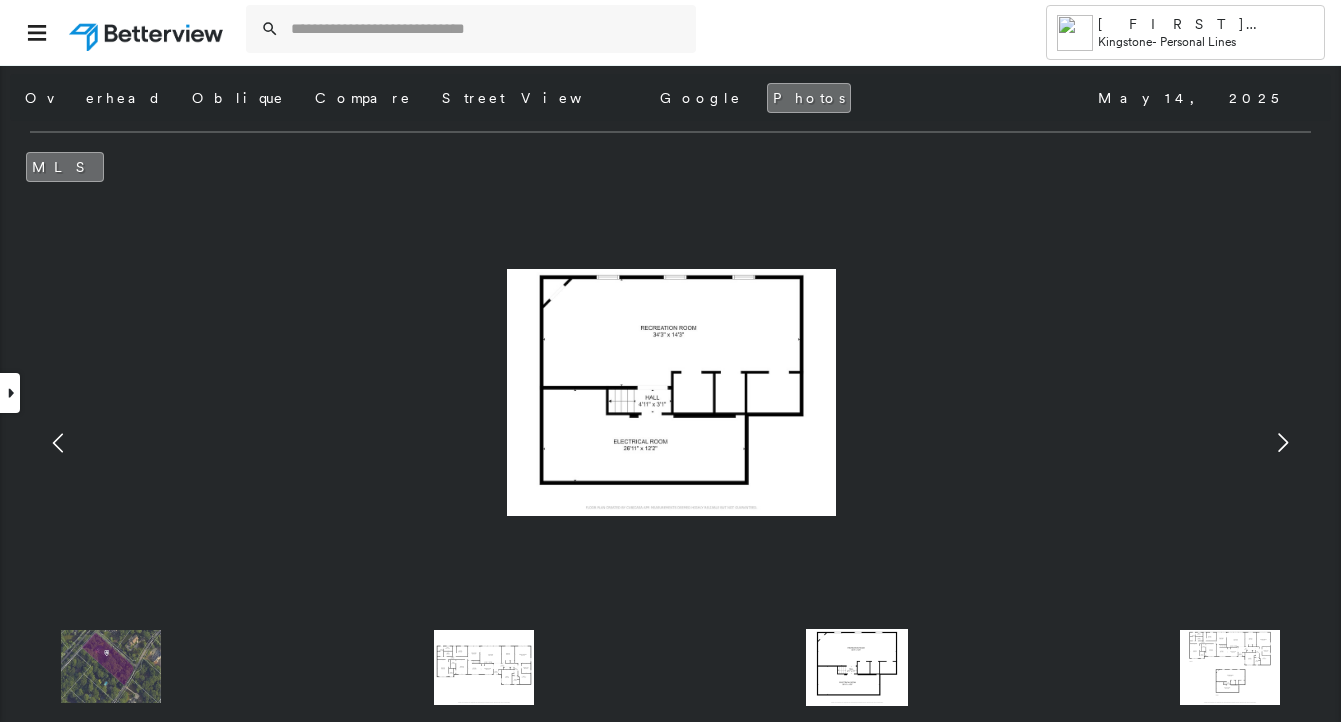 click 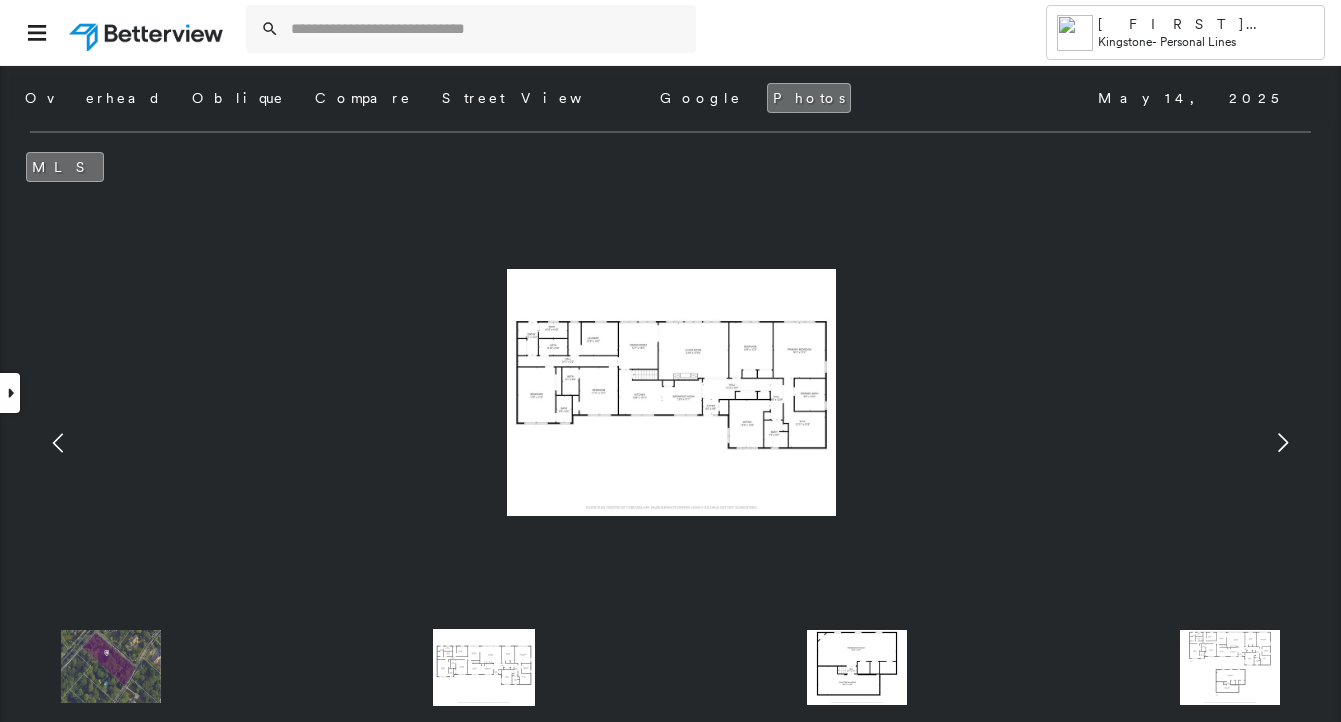 click 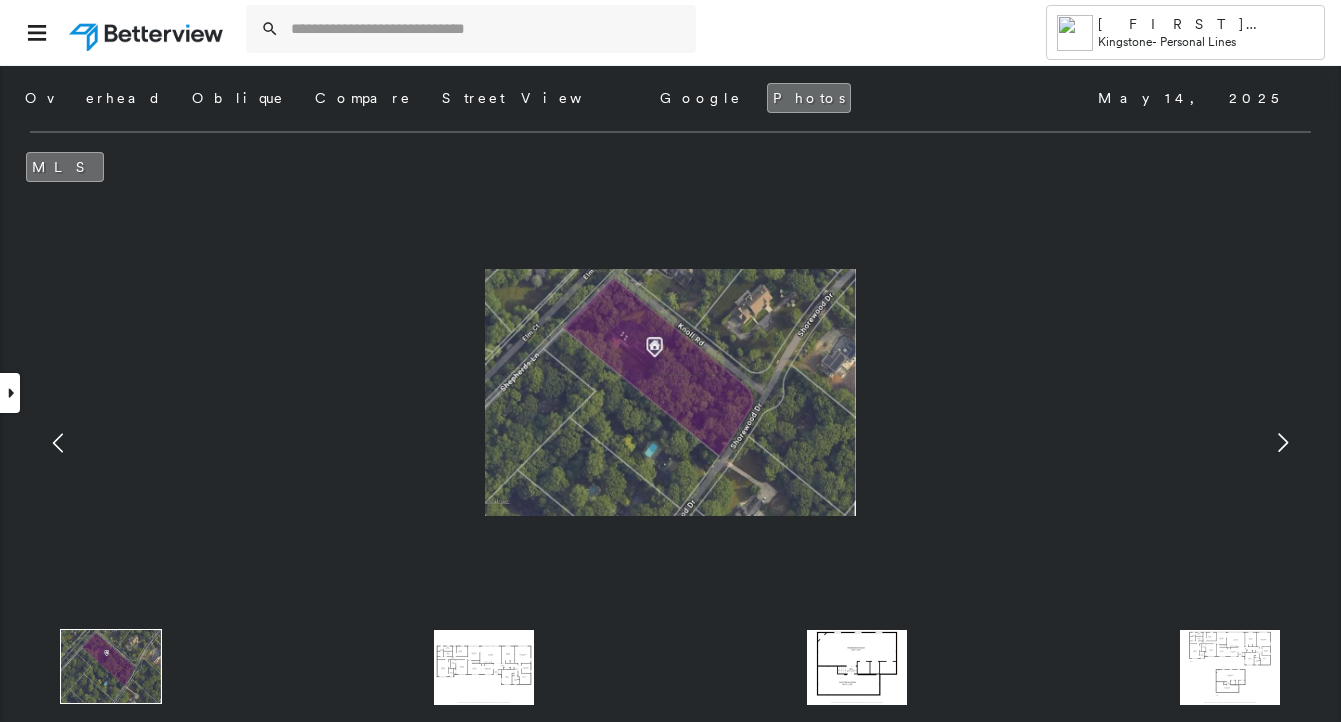 click 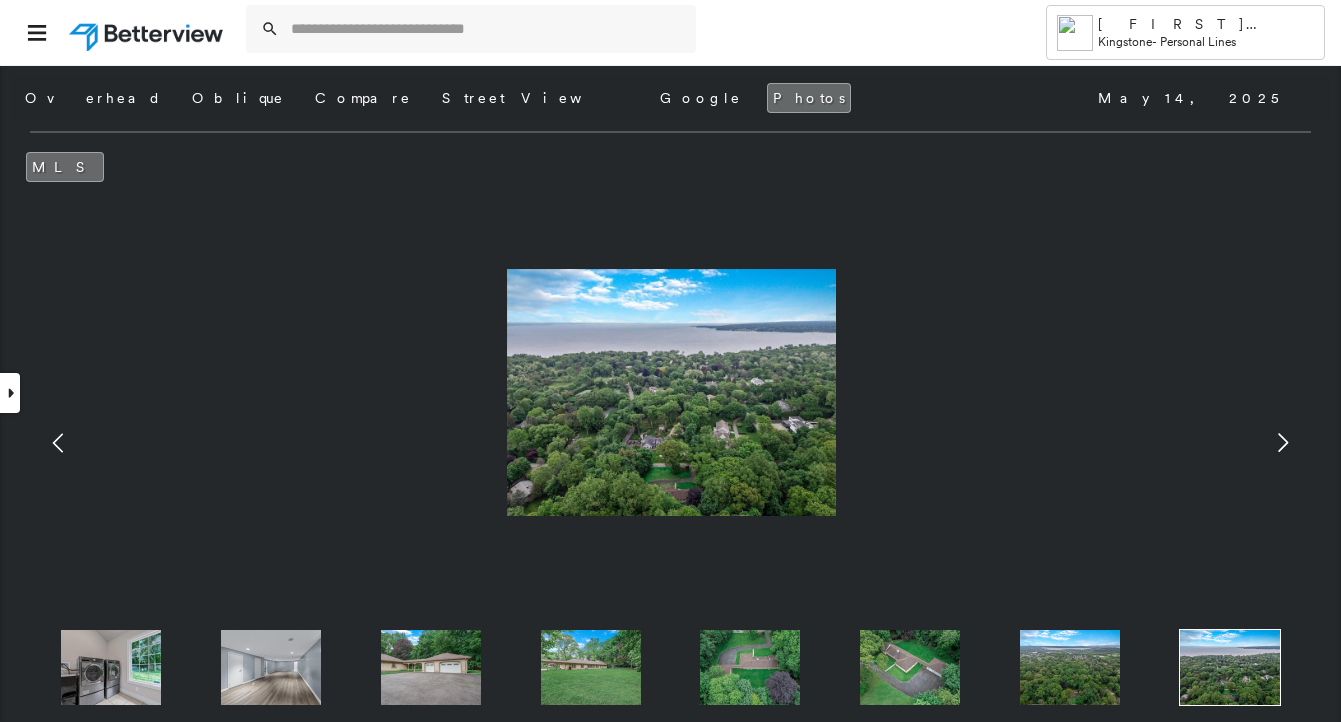 click 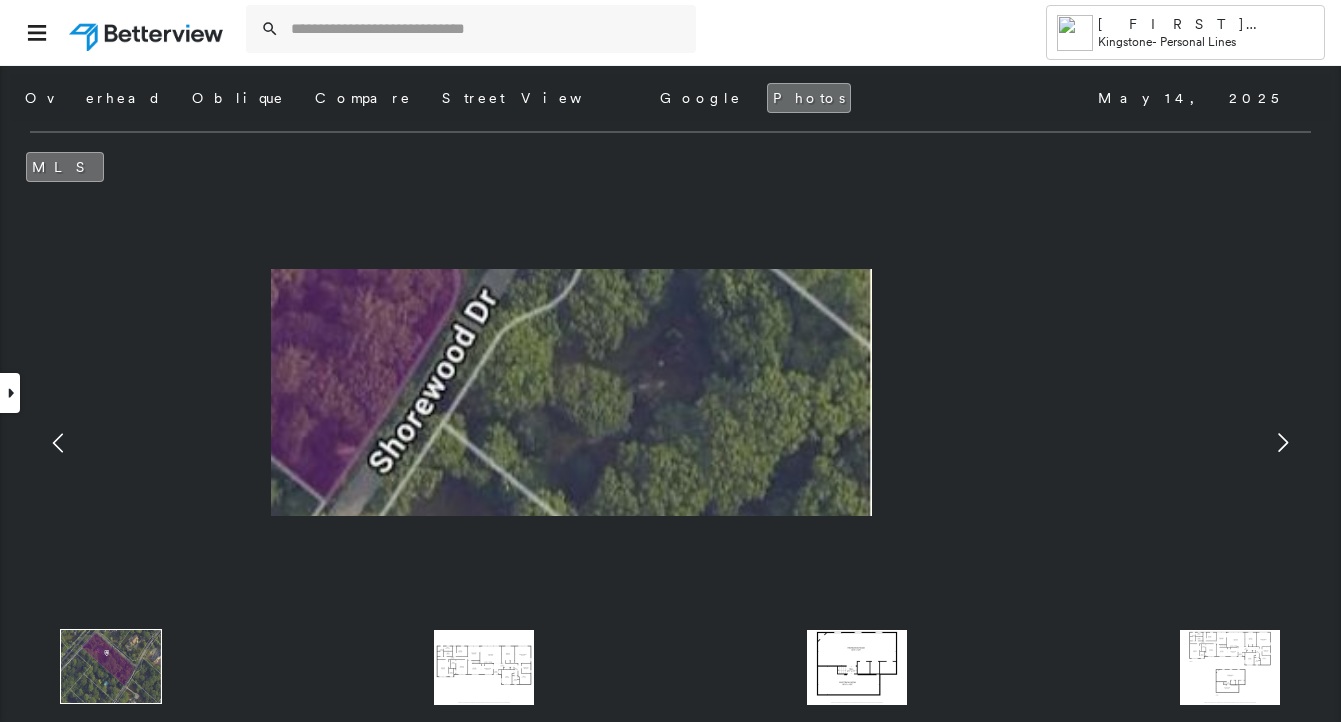 click 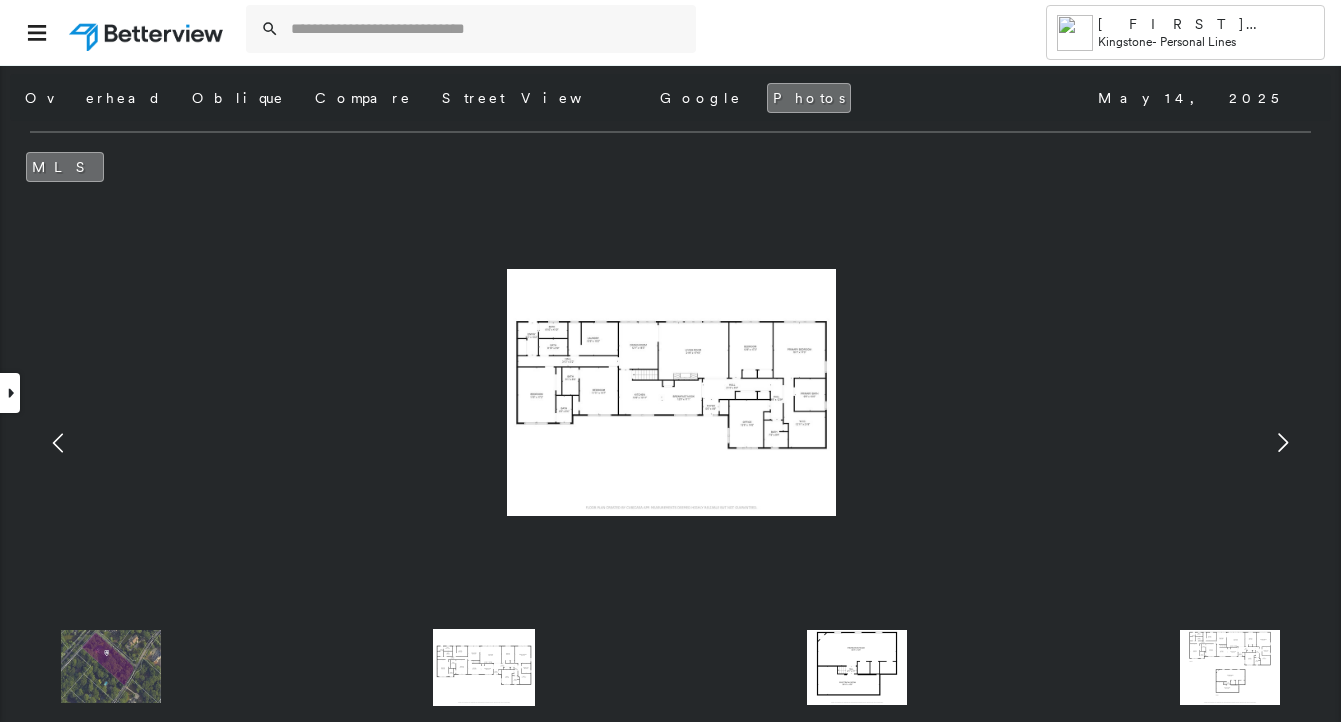 click 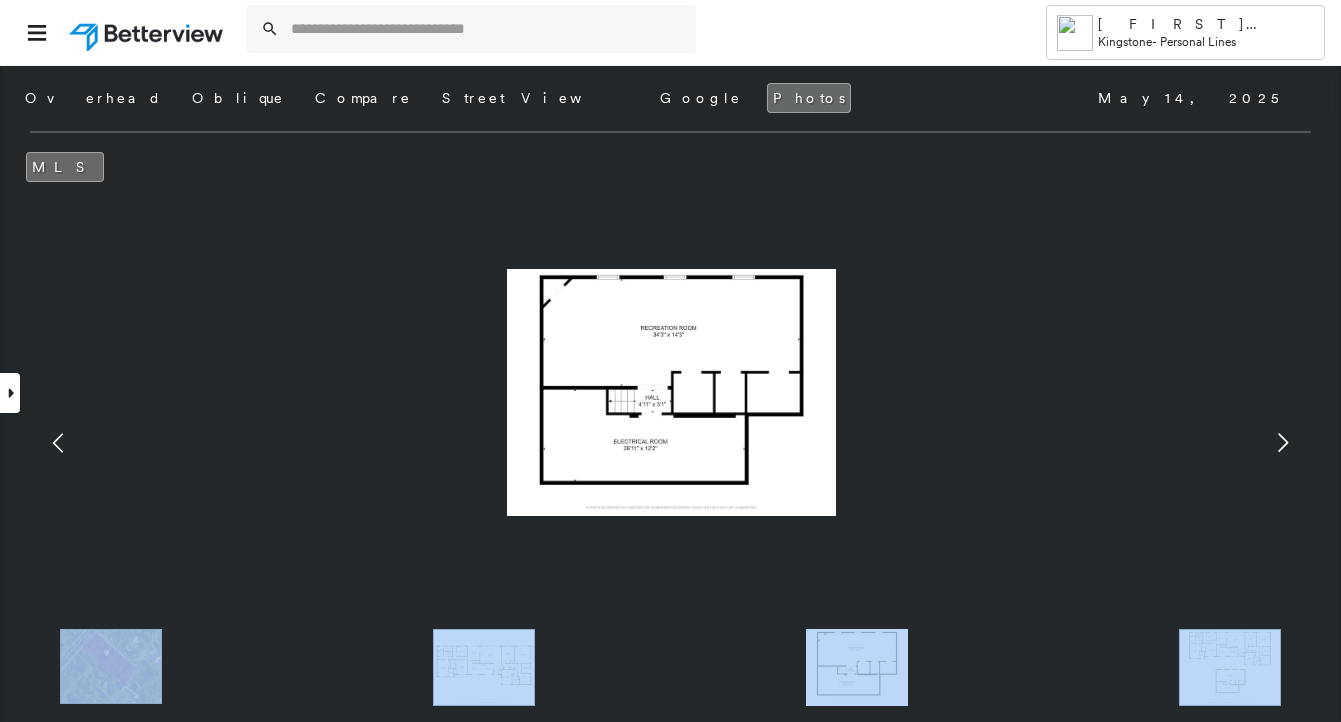 click 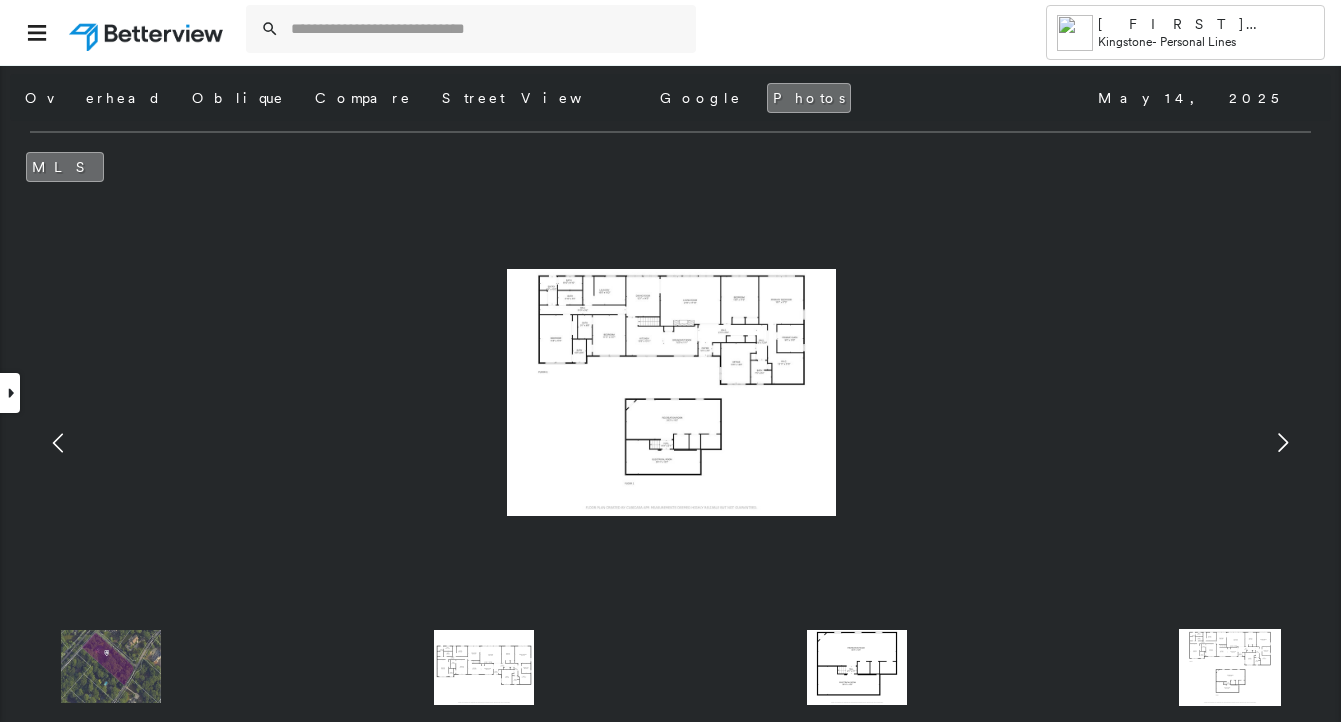 click 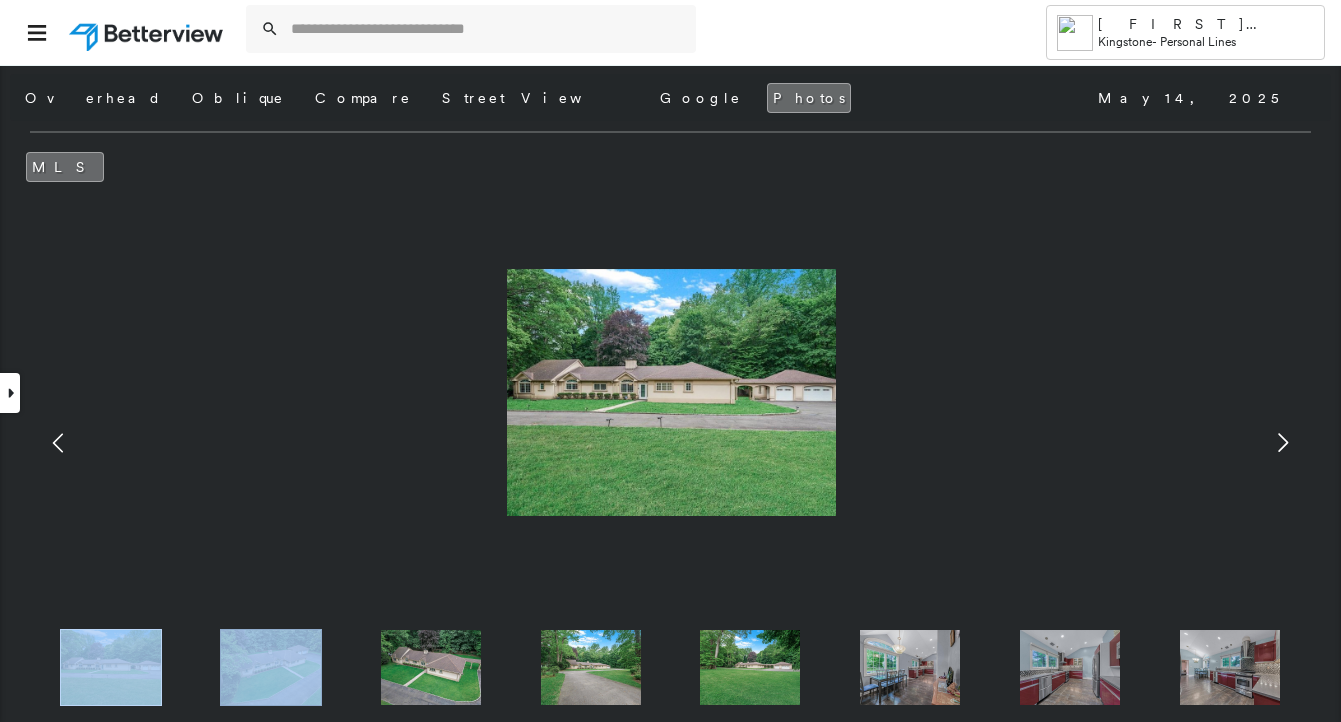 click 